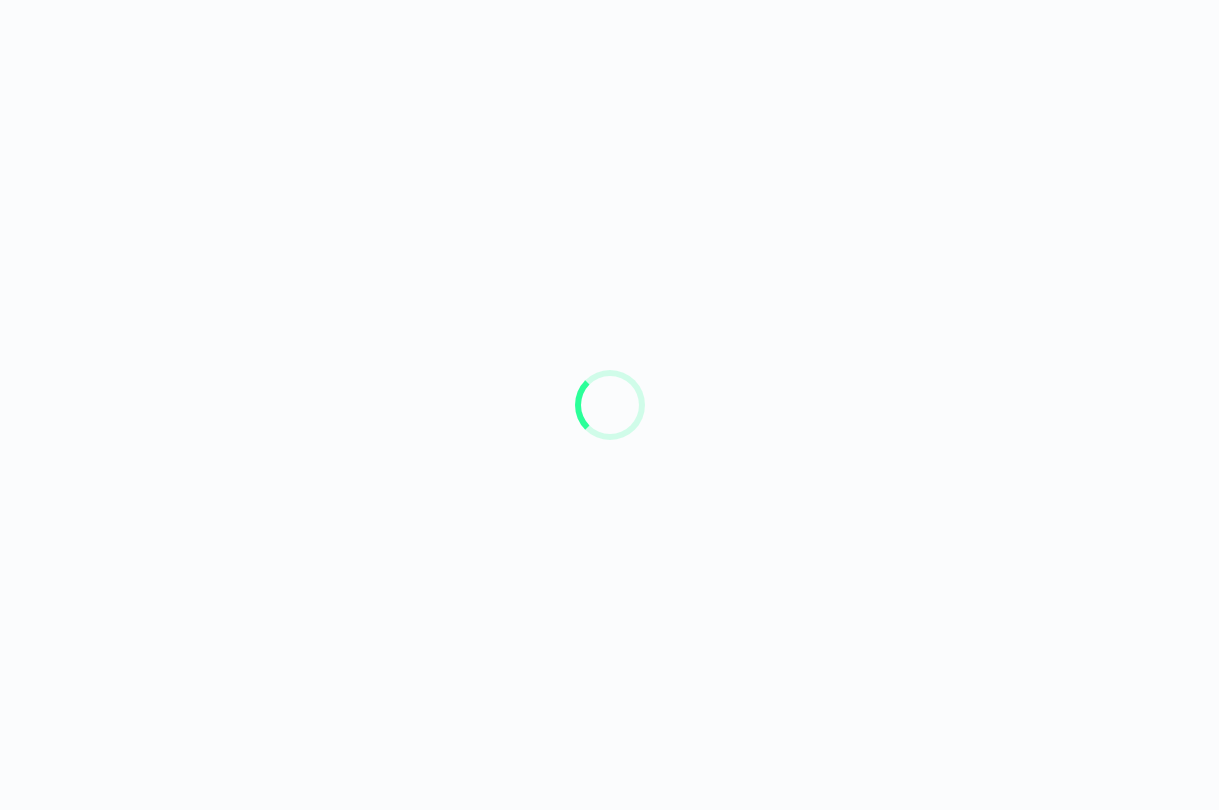 scroll, scrollTop: 0, scrollLeft: 0, axis: both 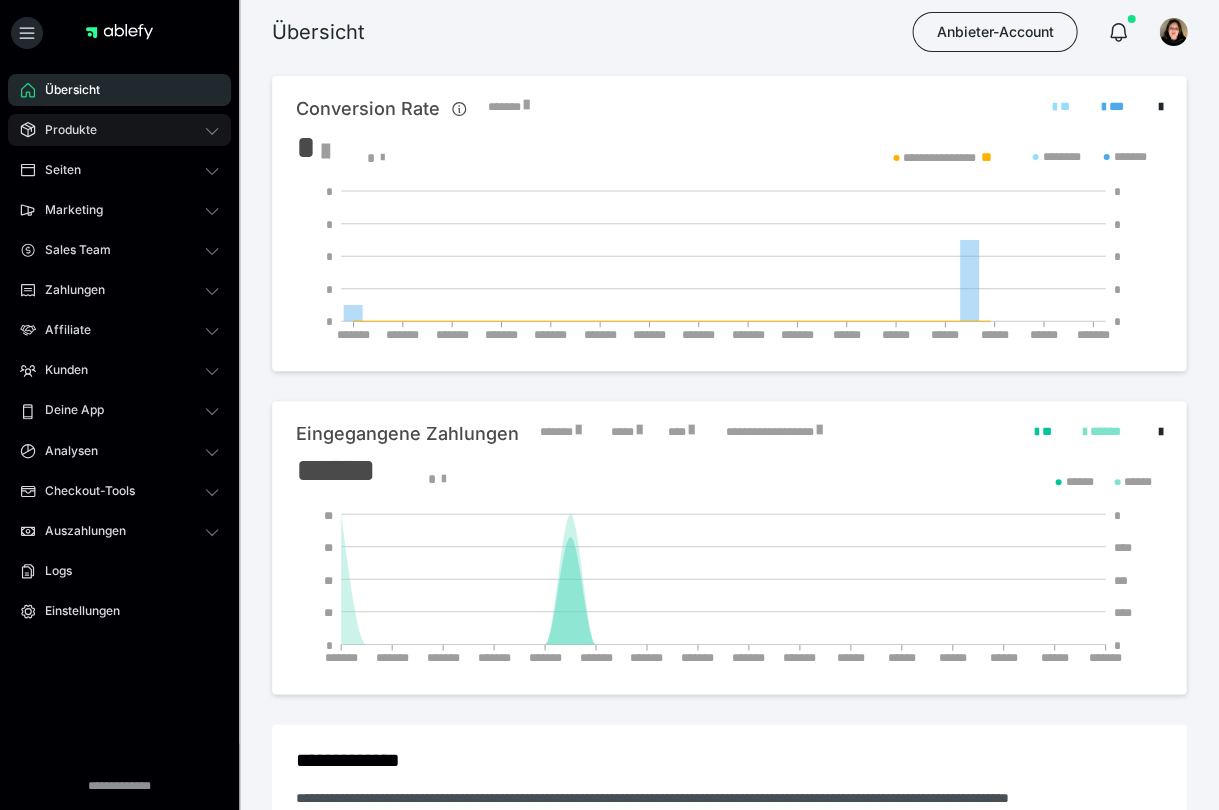 click on "Produkte" at bounding box center [64, 130] 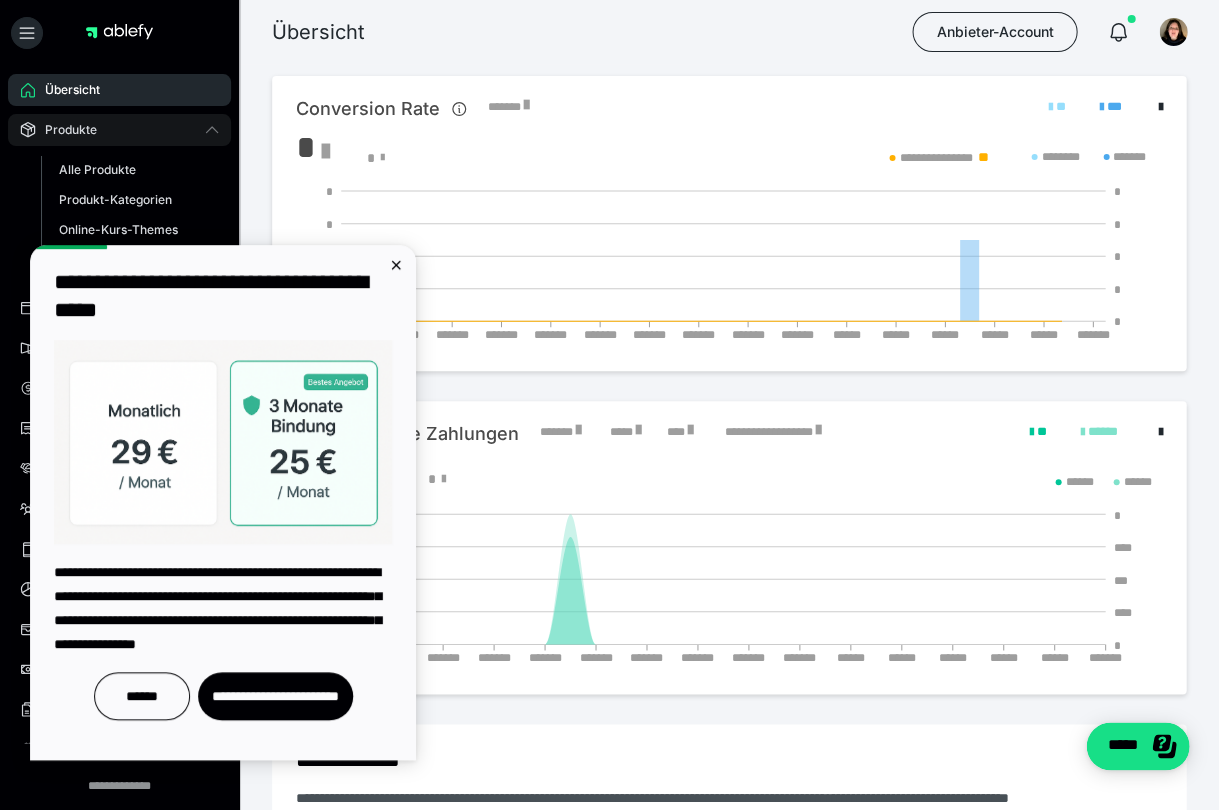 scroll, scrollTop: 0, scrollLeft: 0, axis: both 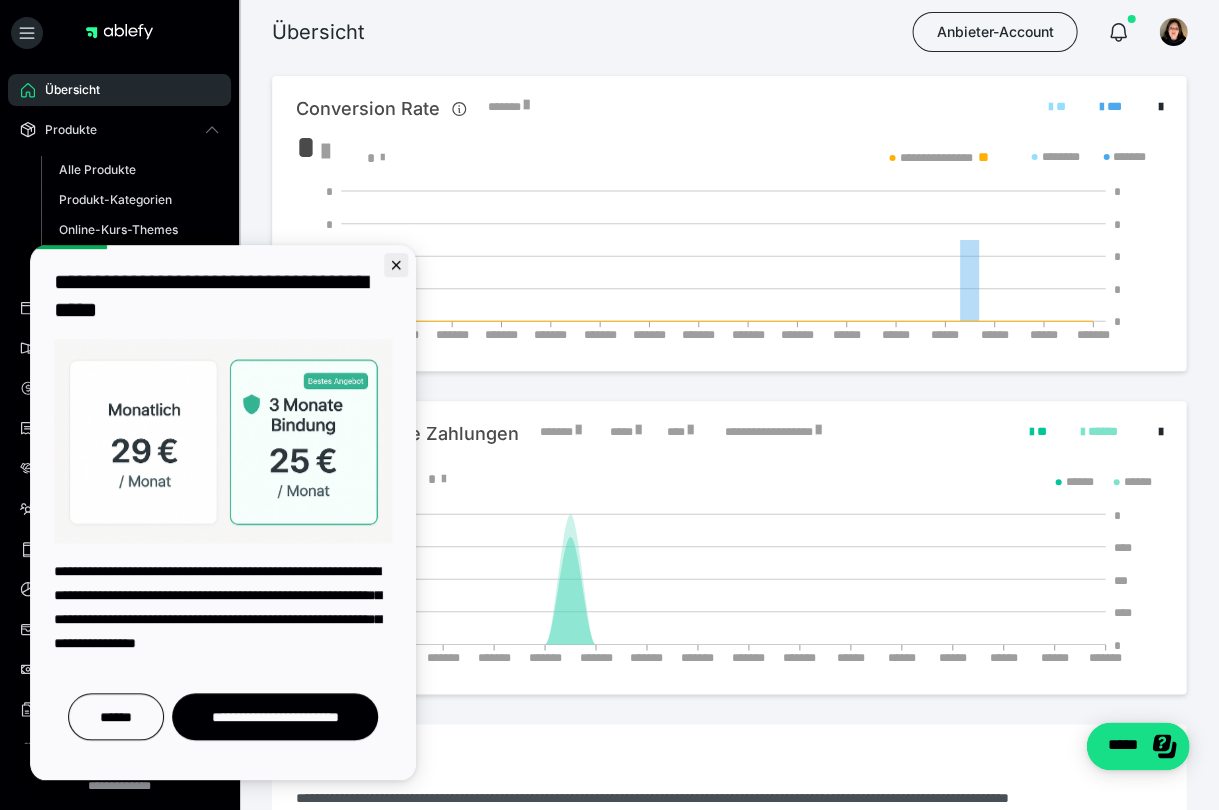 click 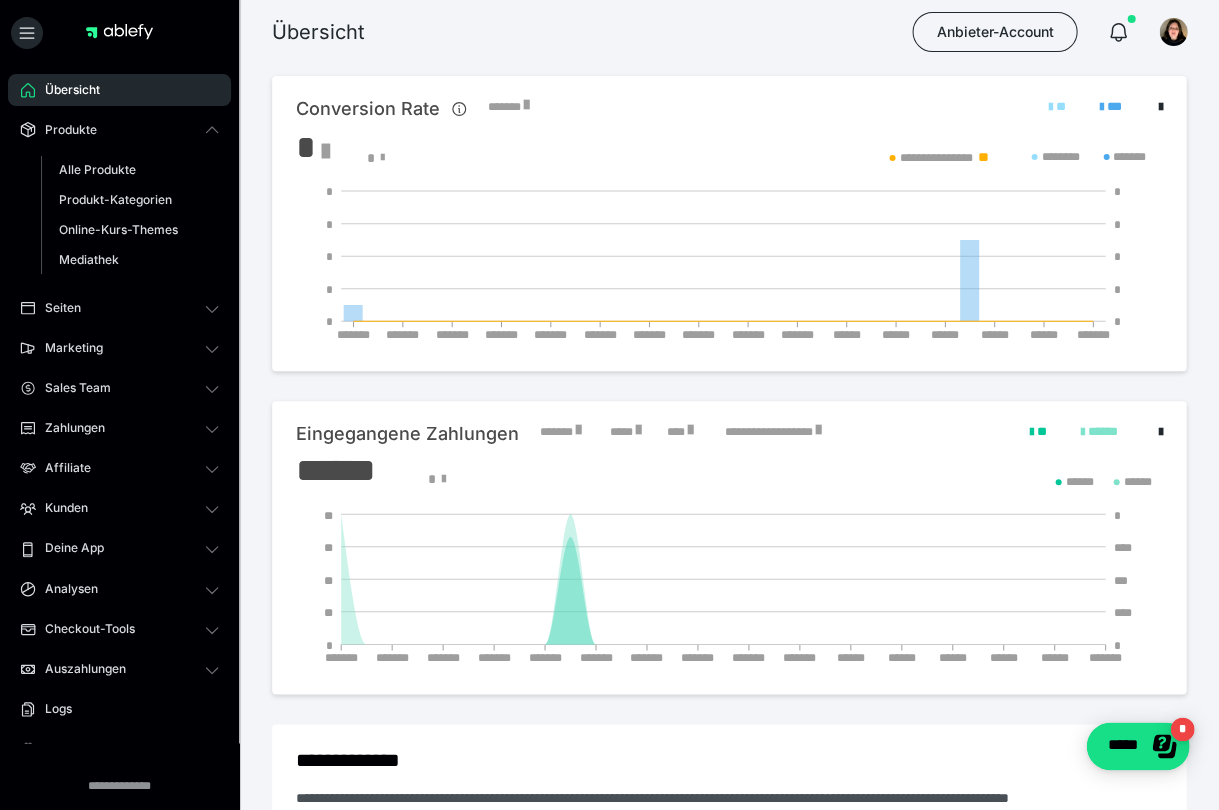 scroll, scrollTop: 0, scrollLeft: 0, axis: both 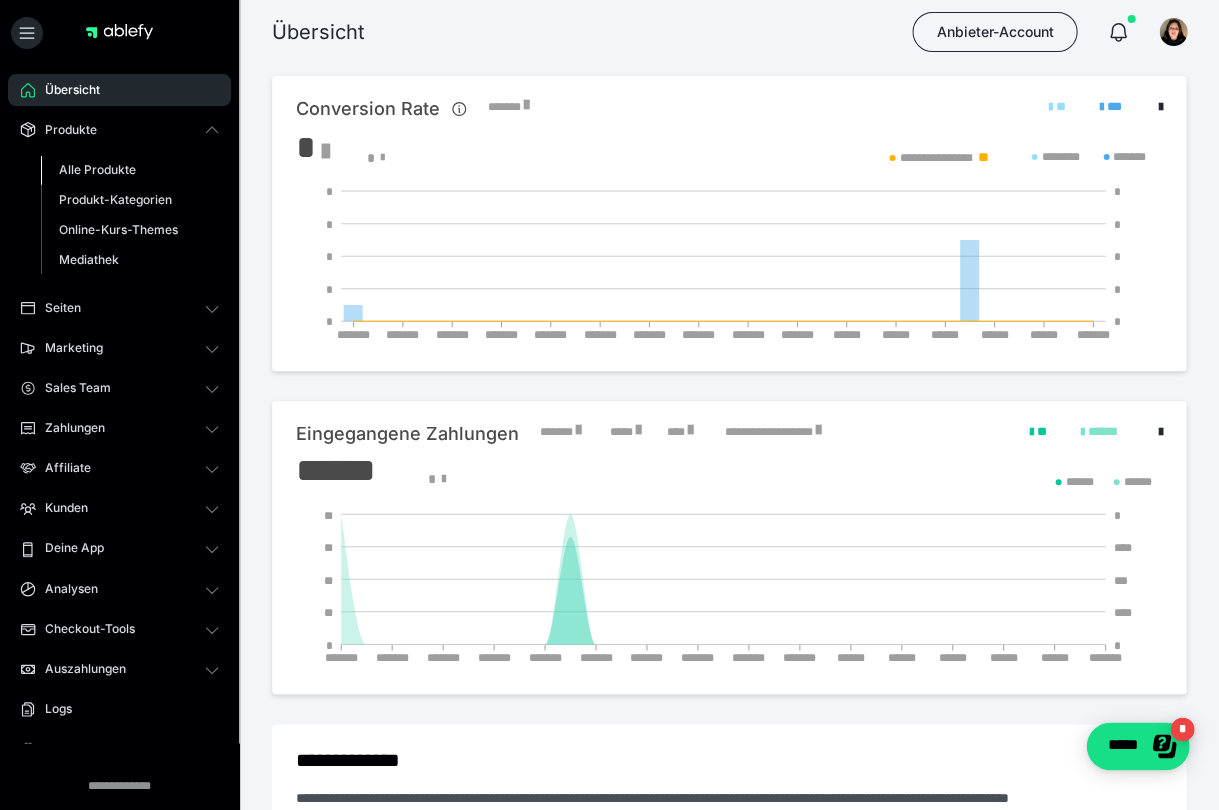 click on "Alle Produkte" at bounding box center [97, 169] 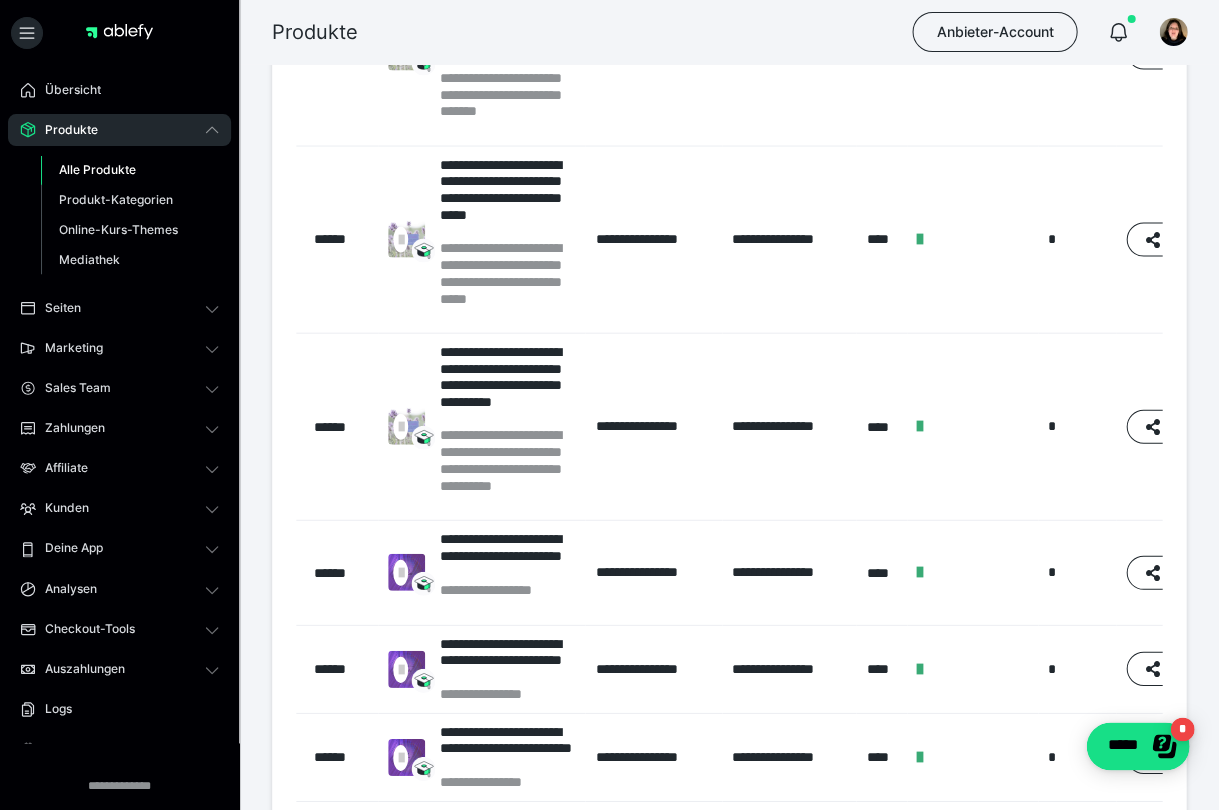 scroll, scrollTop: 814, scrollLeft: 0, axis: vertical 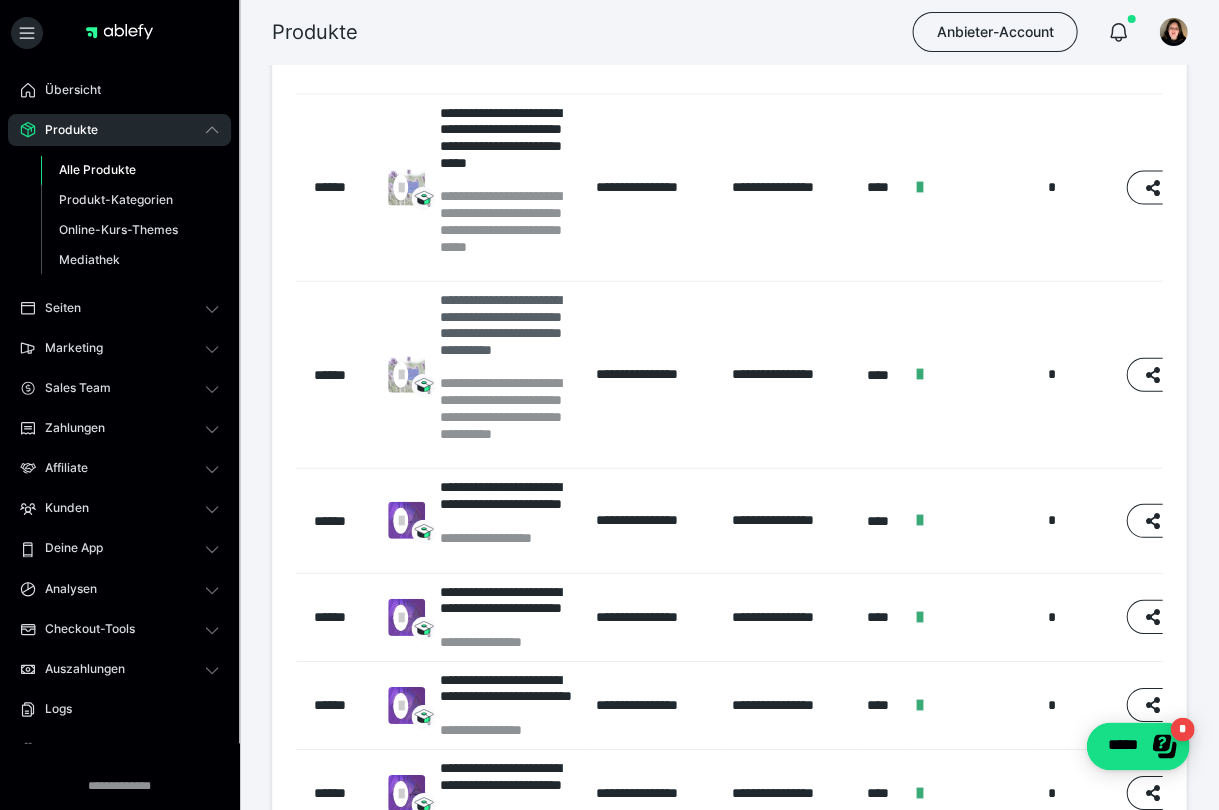 click on "**********" at bounding box center [507, 332] 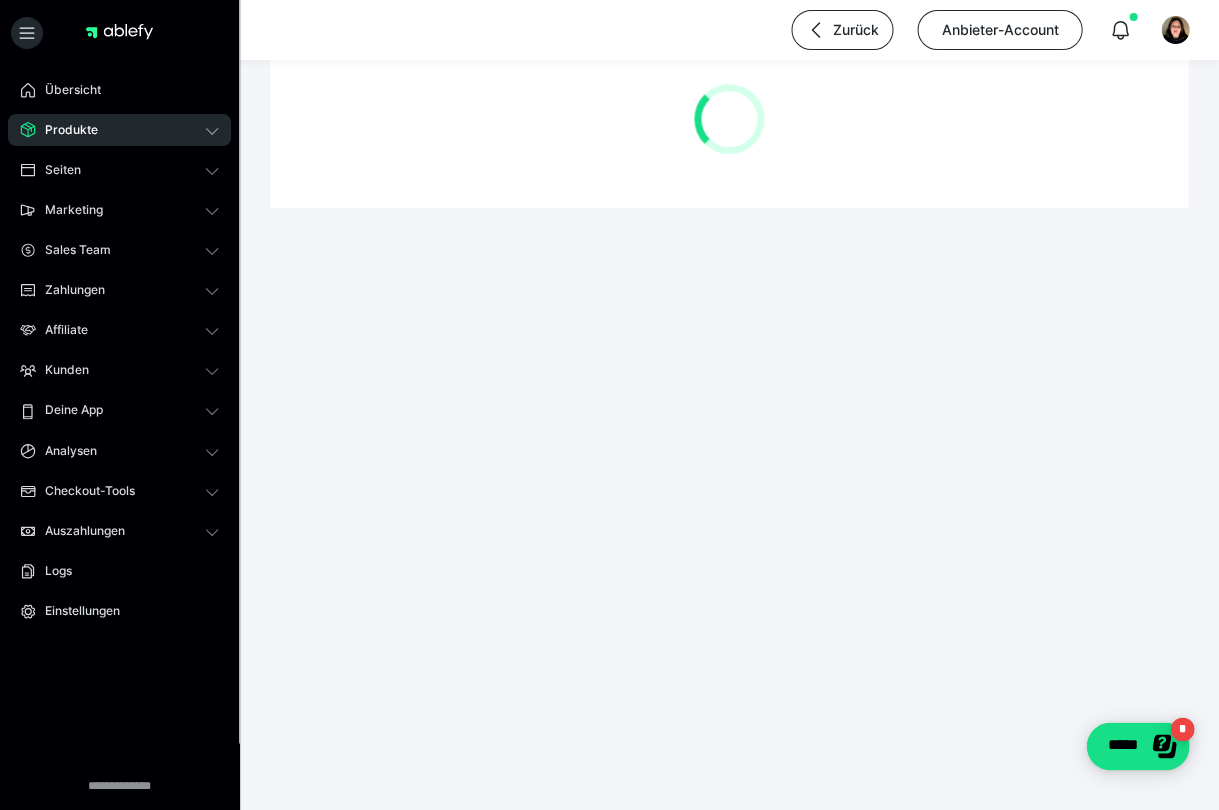 scroll, scrollTop: 0, scrollLeft: 0, axis: both 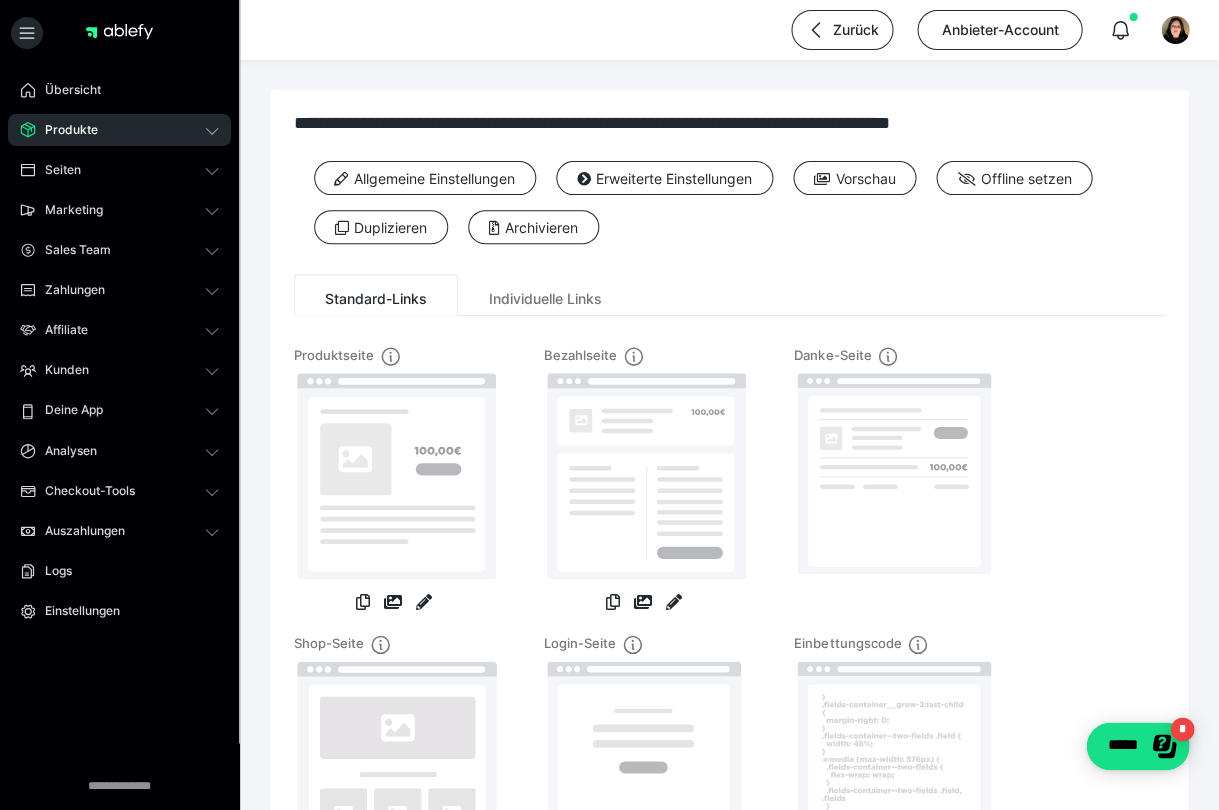 click on "**********" at bounding box center [729, 194] 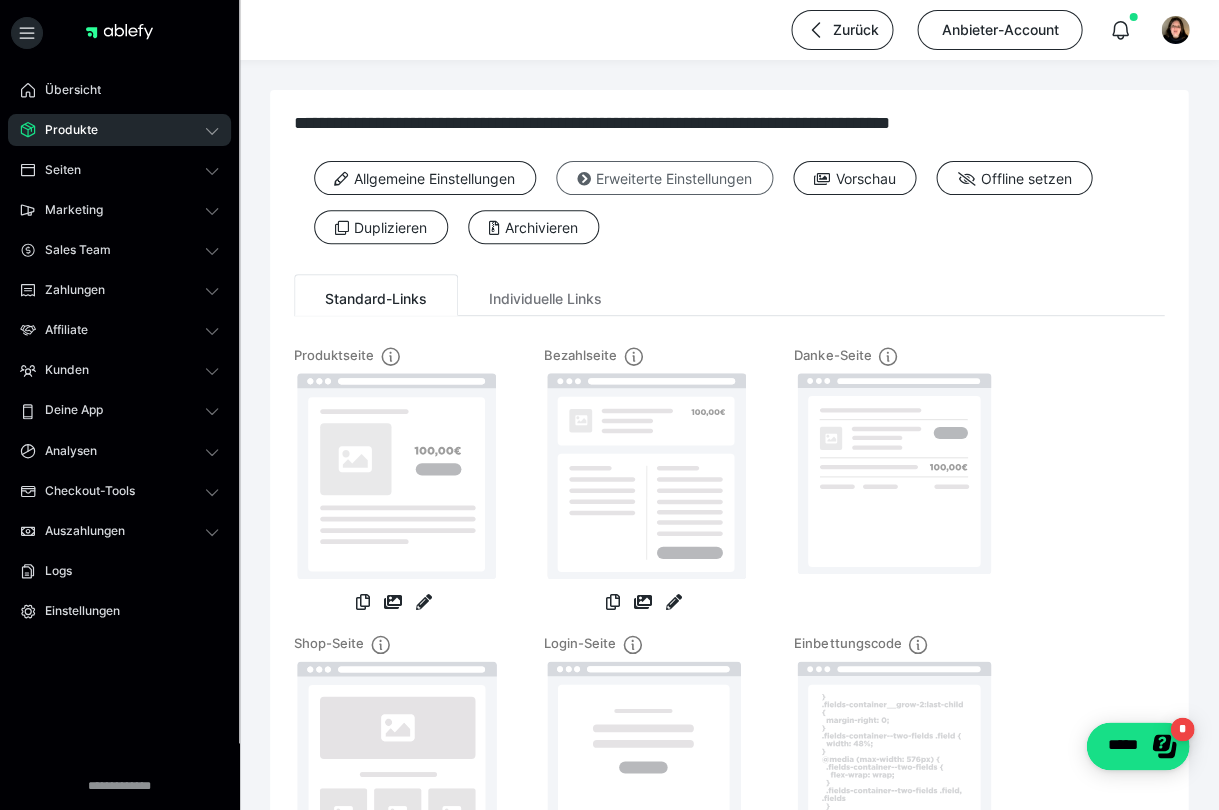 click on "Erweiterte Einstellungen" at bounding box center [664, 178] 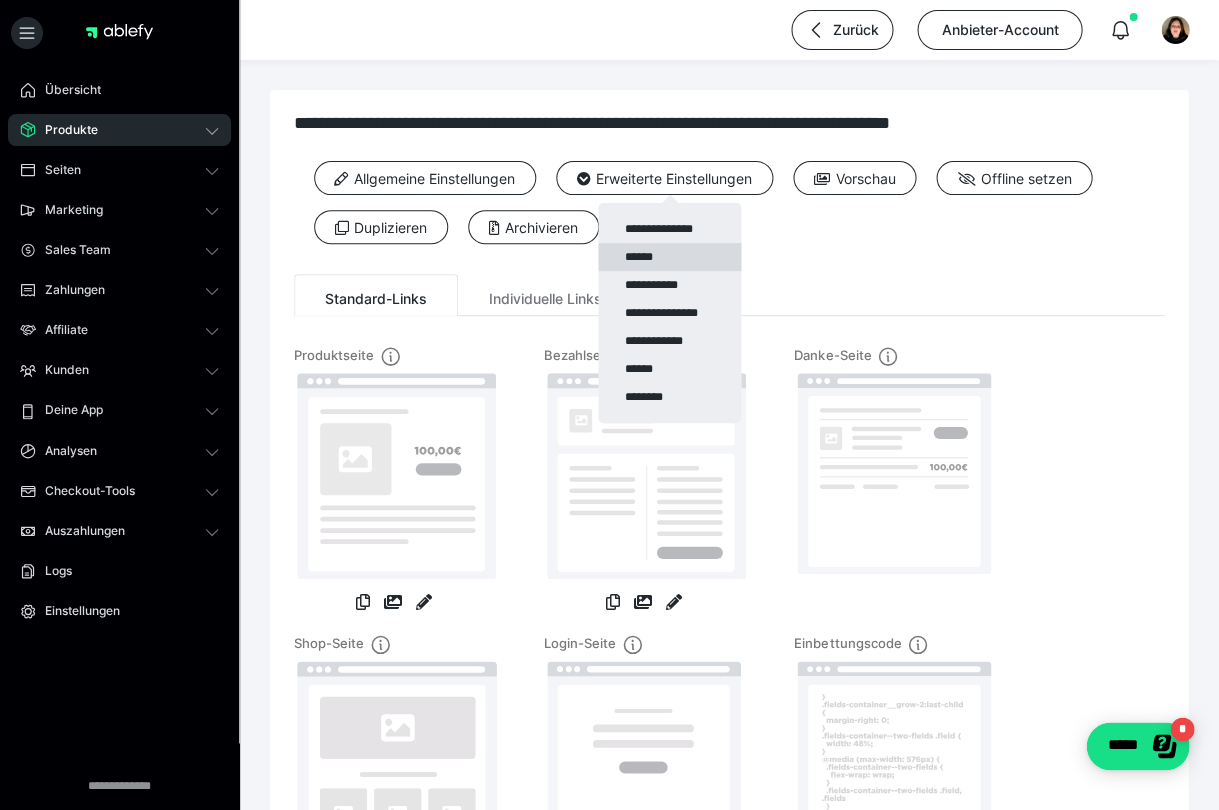 click on "******" at bounding box center [669, 257] 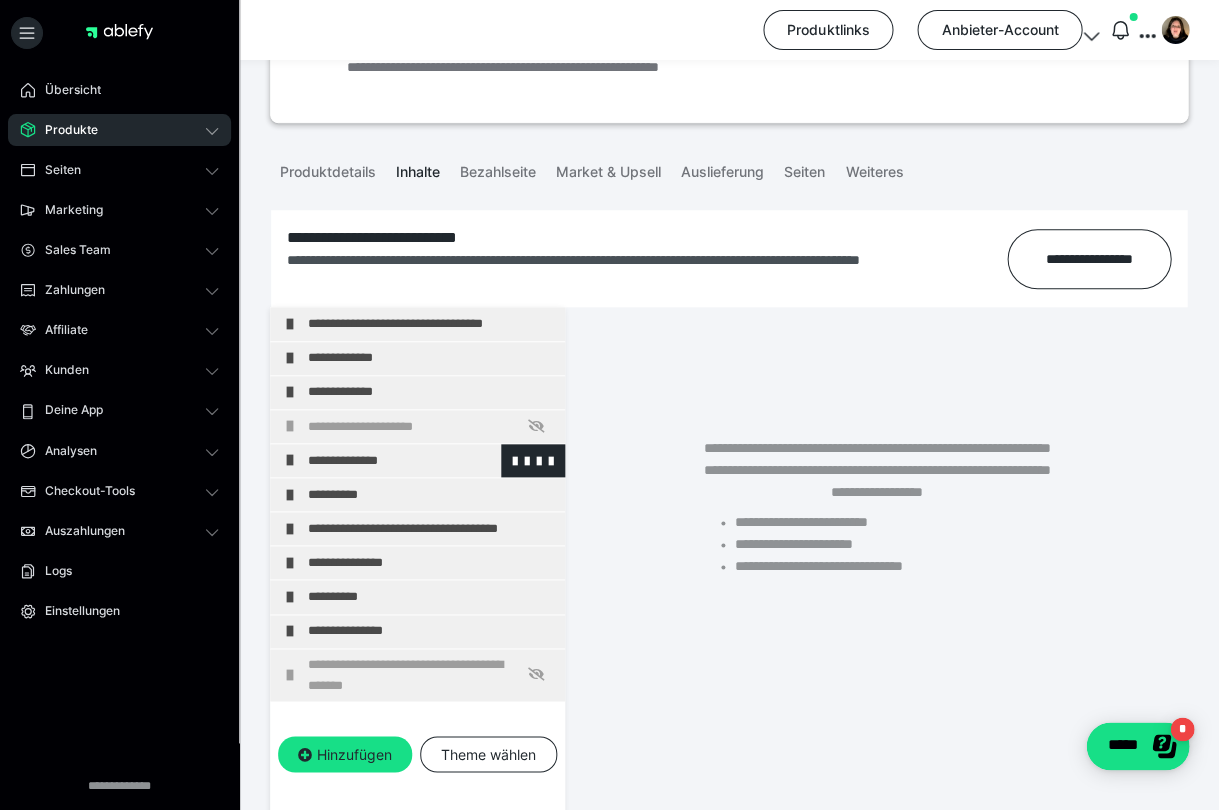 scroll, scrollTop: 145, scrollLeft: 0, axis: vertical 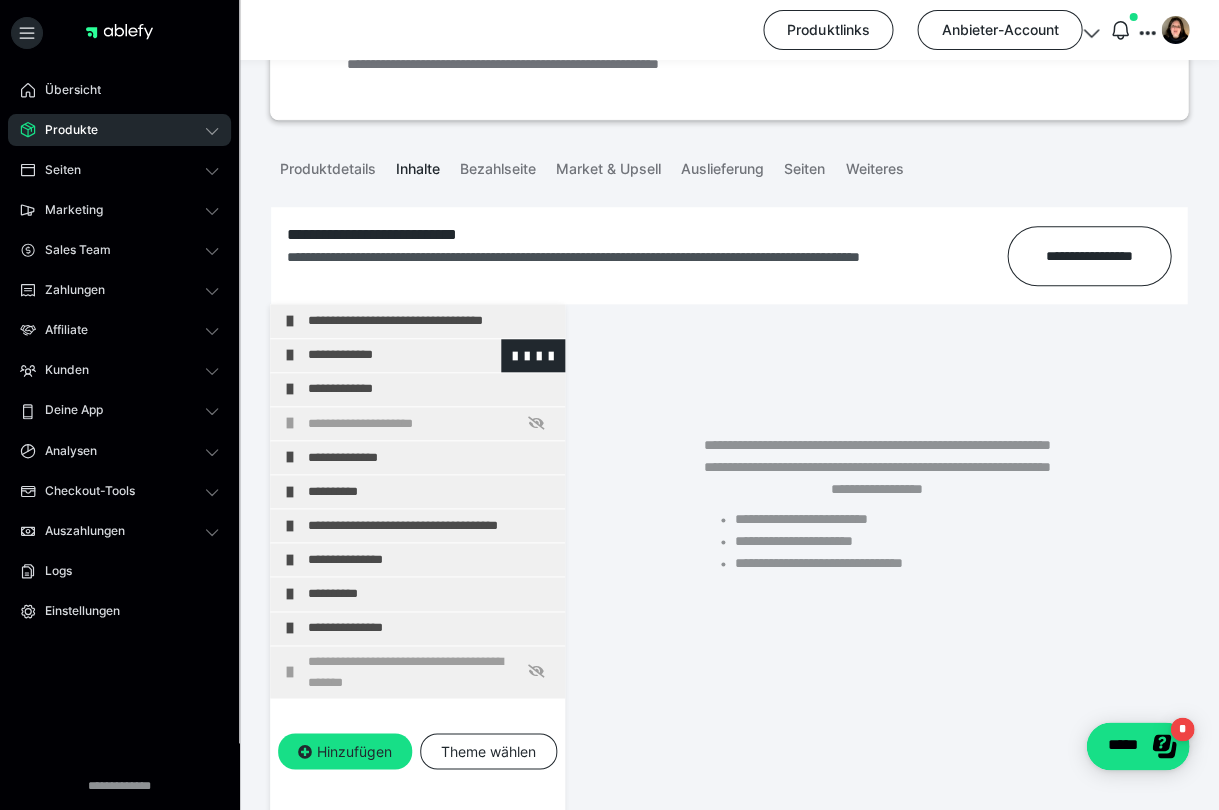 click on "**********" at bounding box center [431, 355] 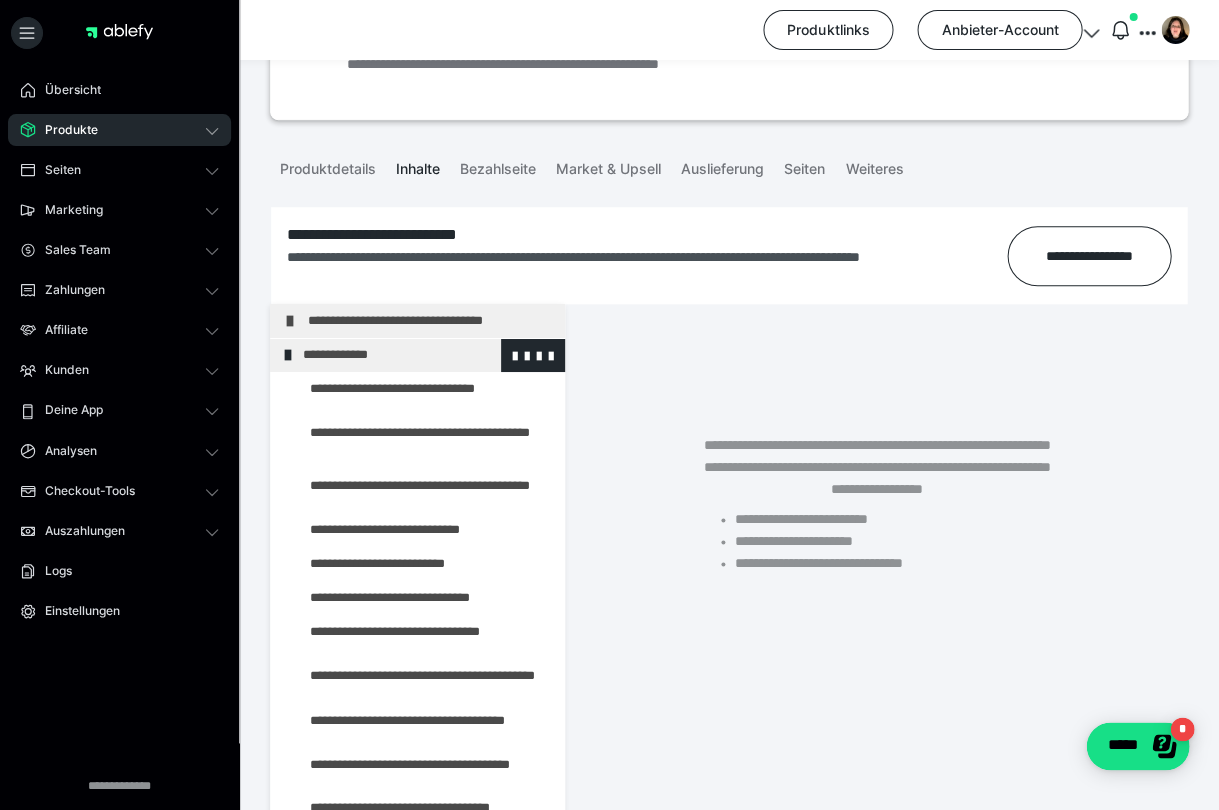 scroll, scrollTop: 0, scrollLeft: 0, axis: both 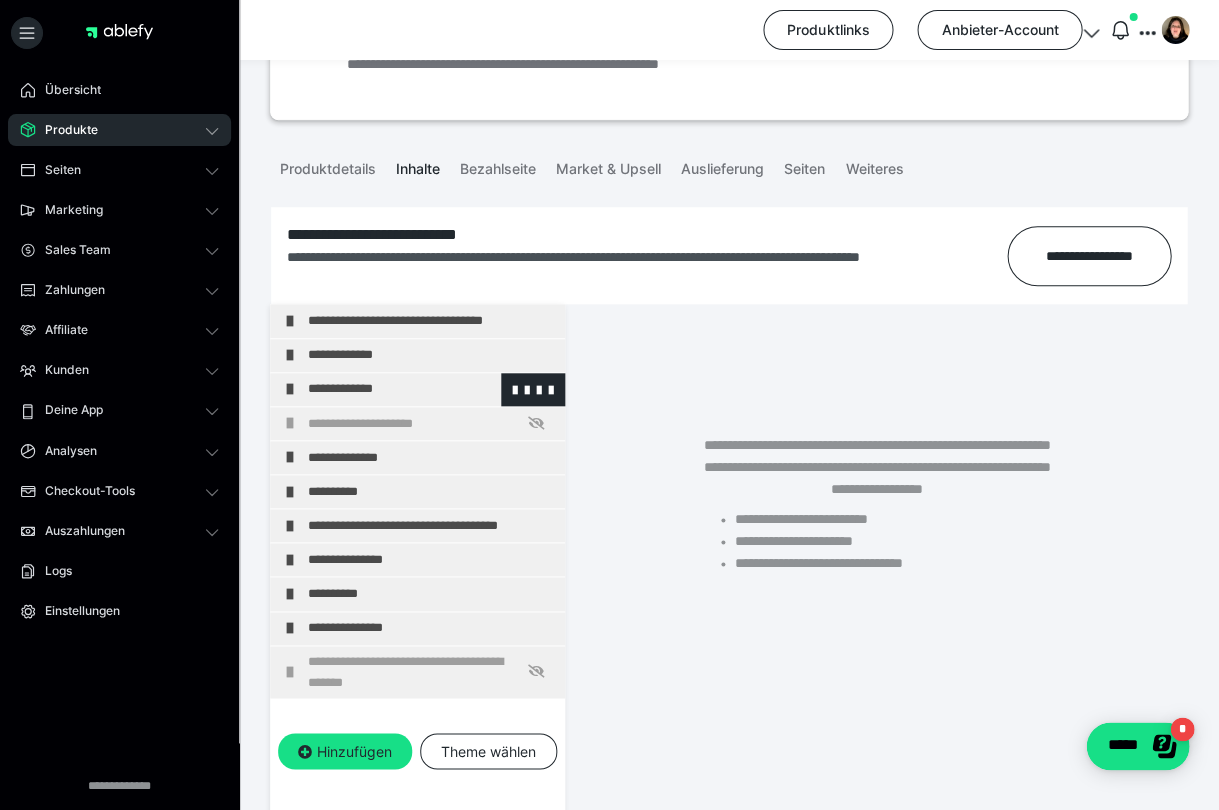 click on "**********" at bounding box center [431, 389] 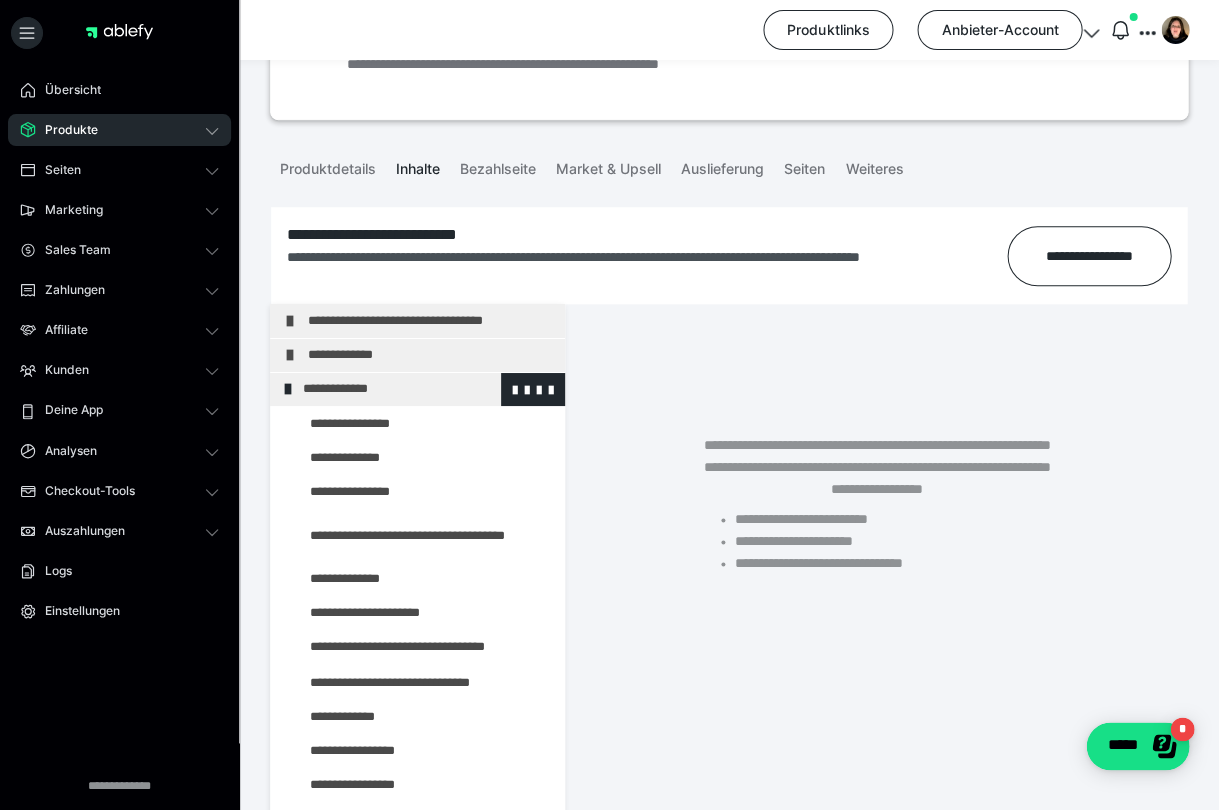 scroll, scrollTop: 0, scrollLeft: 0, axis: both 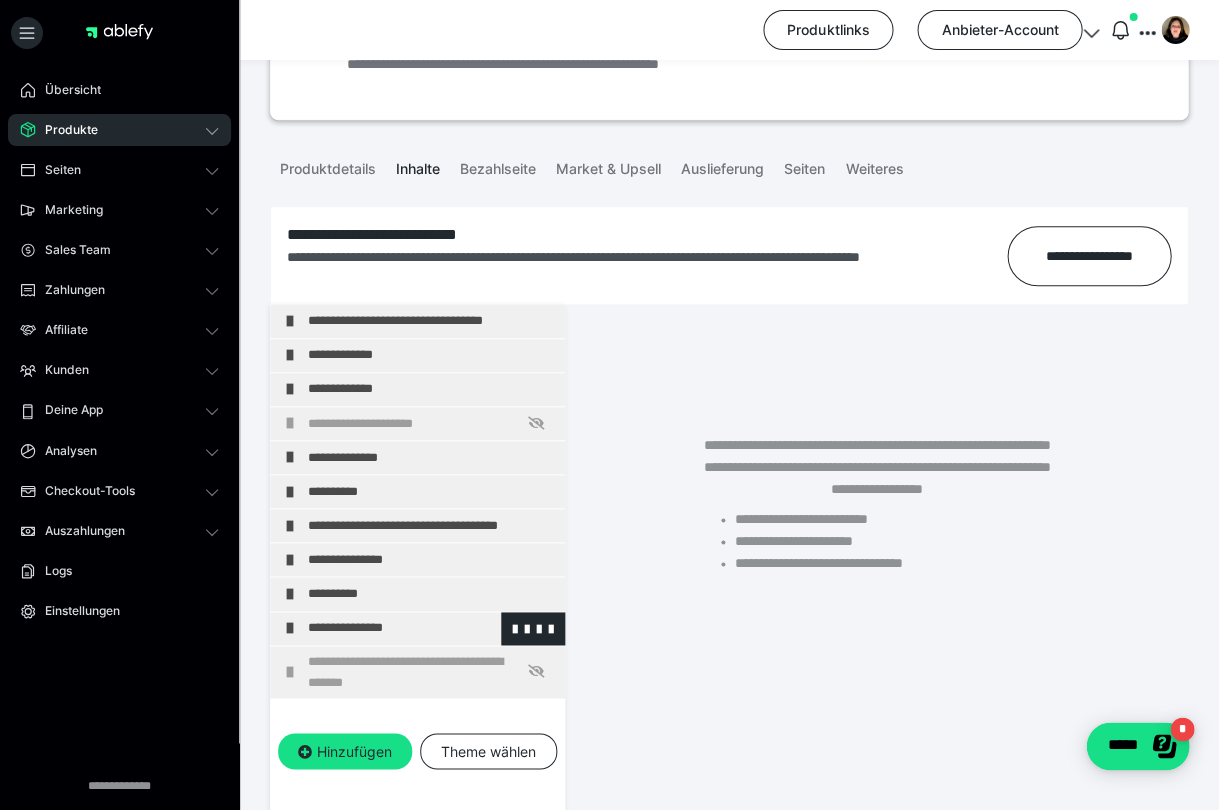 click on "**********" at bounding box center [431, 628] 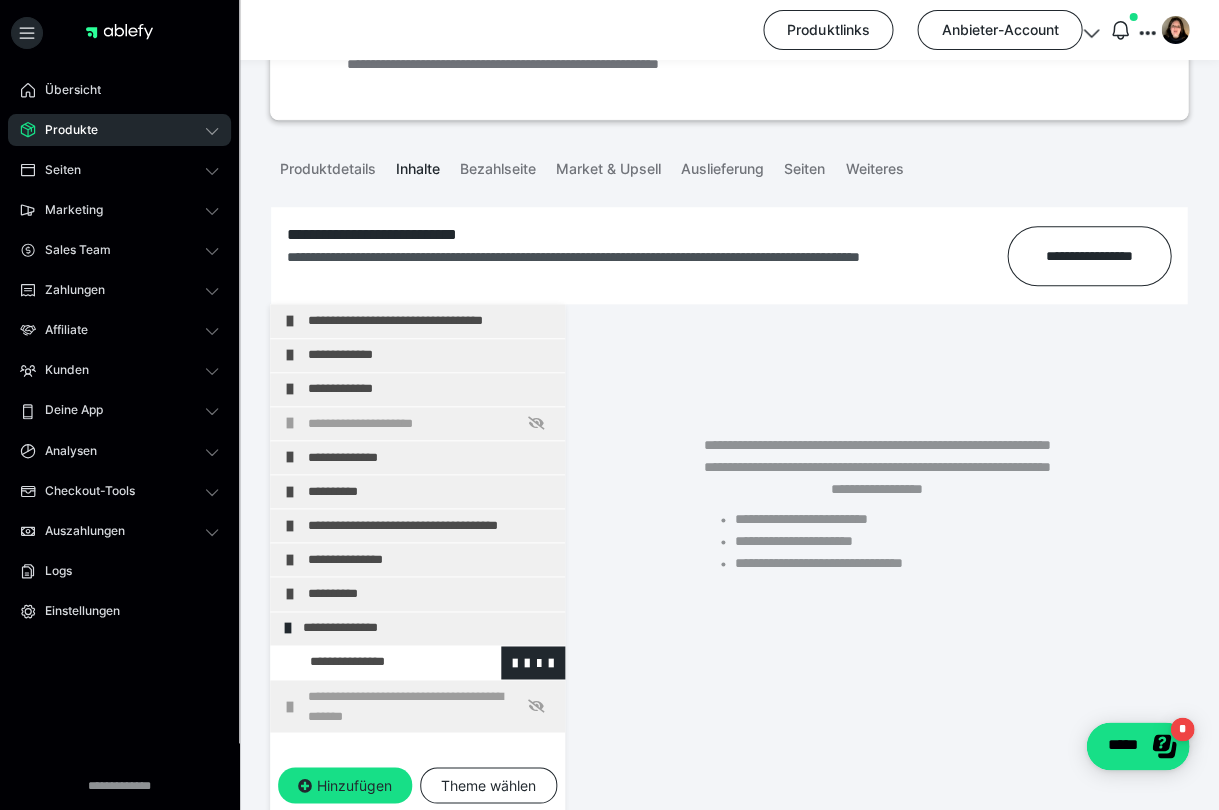 click at bounding box center [375, 662] 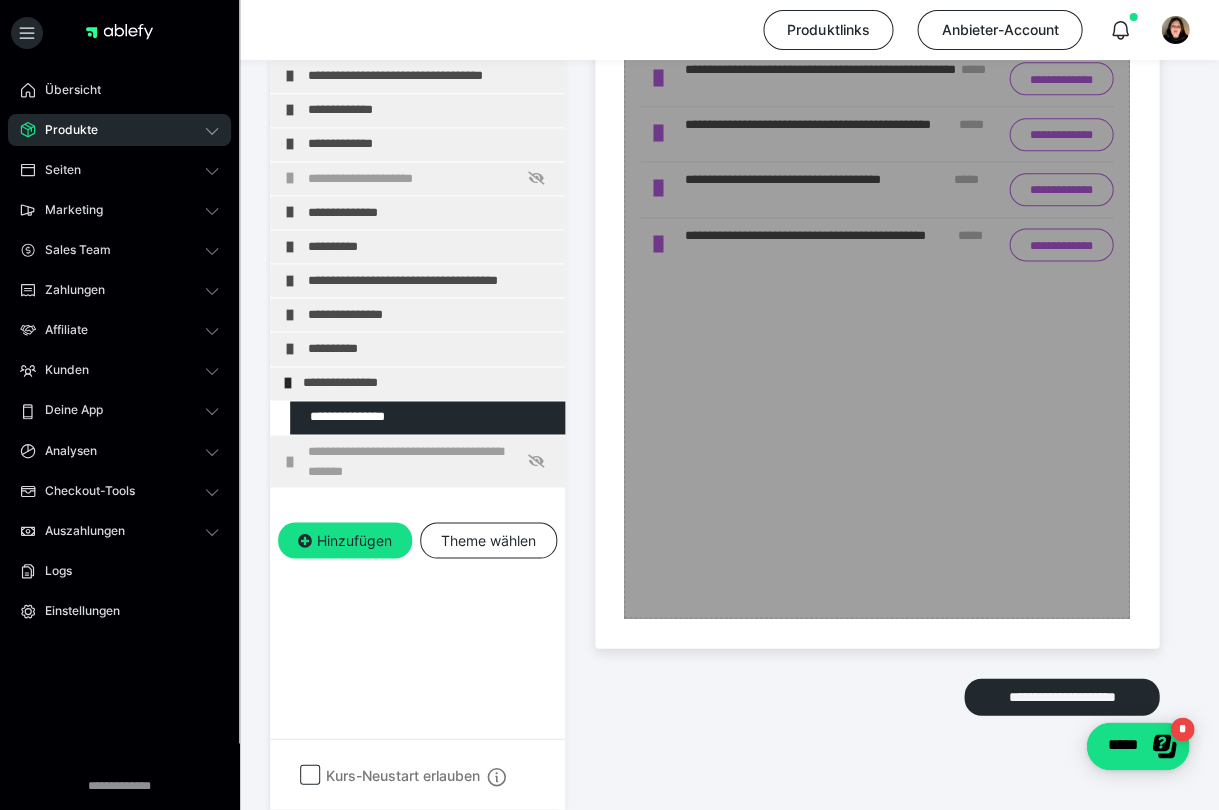 scroll, scrollTop: 2051, scrollLeft: 0, axis: vertical 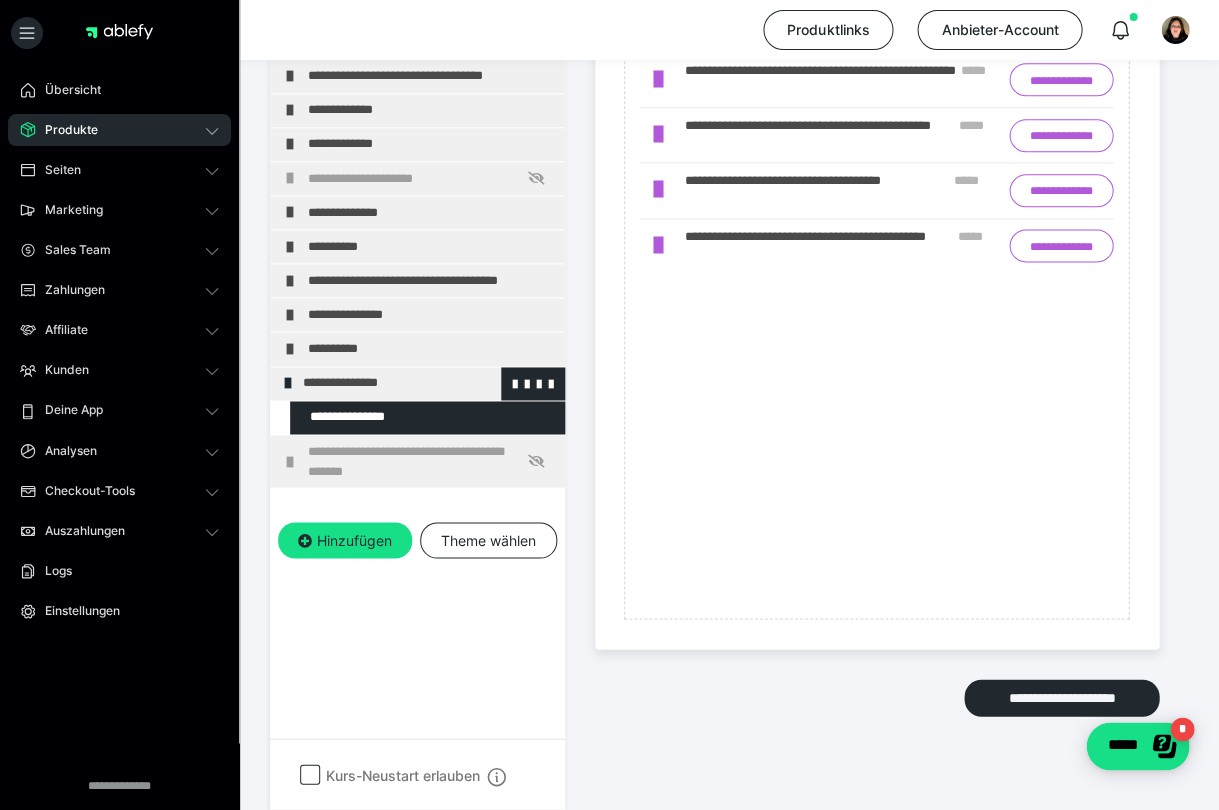 click at bounding box center (288, 384) 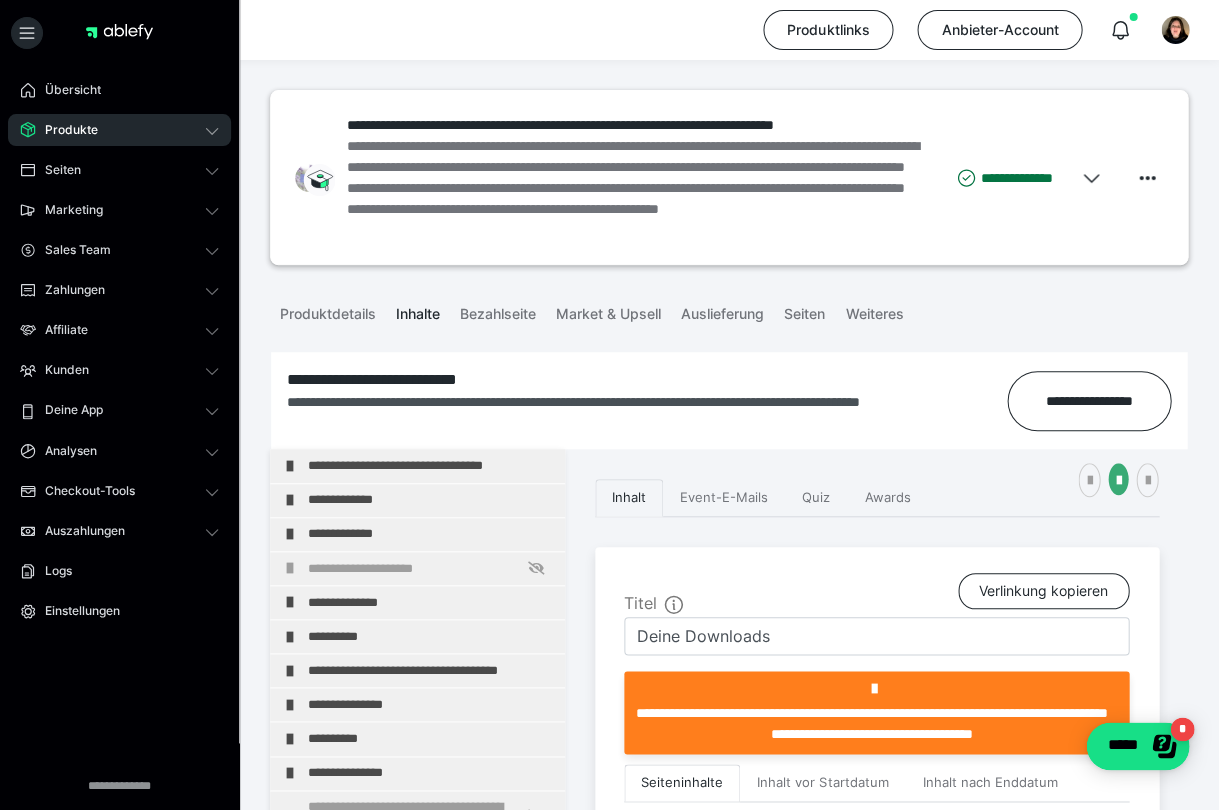 scroll, scrollTop: 0, scrollLeft: 0, axis: both 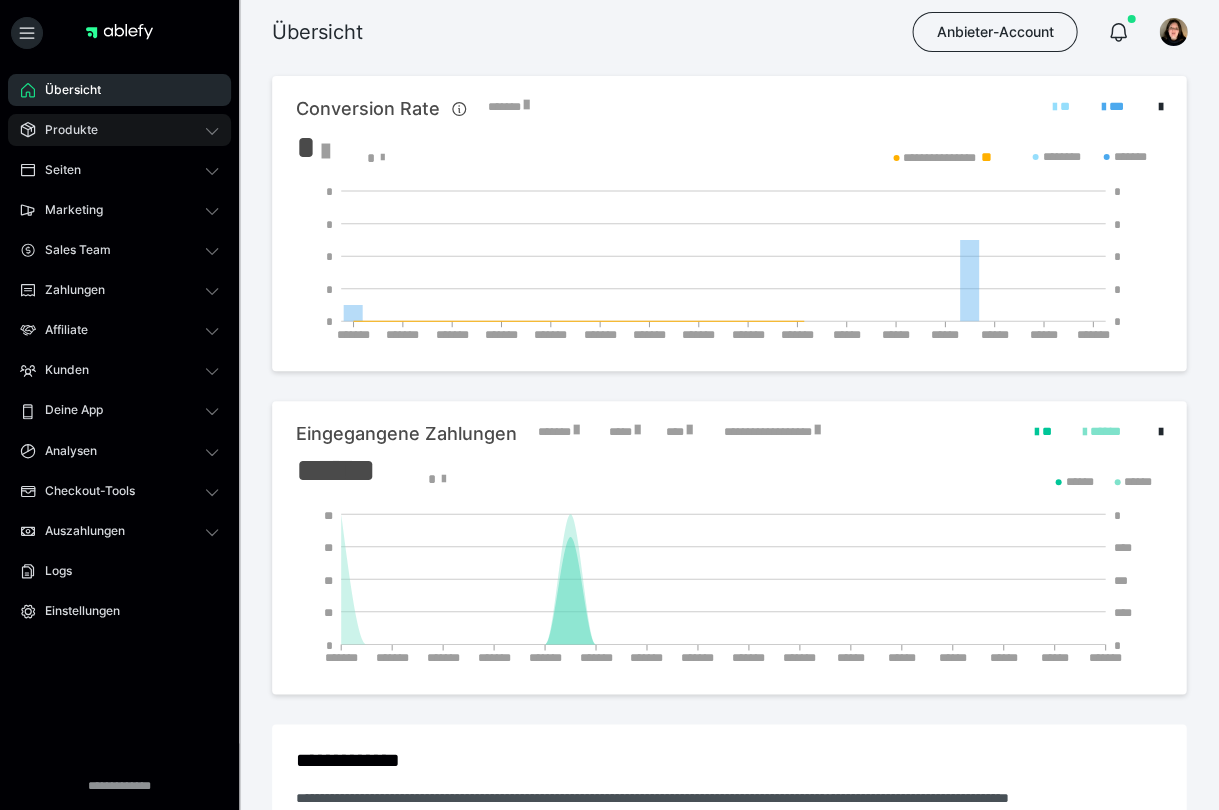 click on "Produkte" at bounding box center [64, 130] 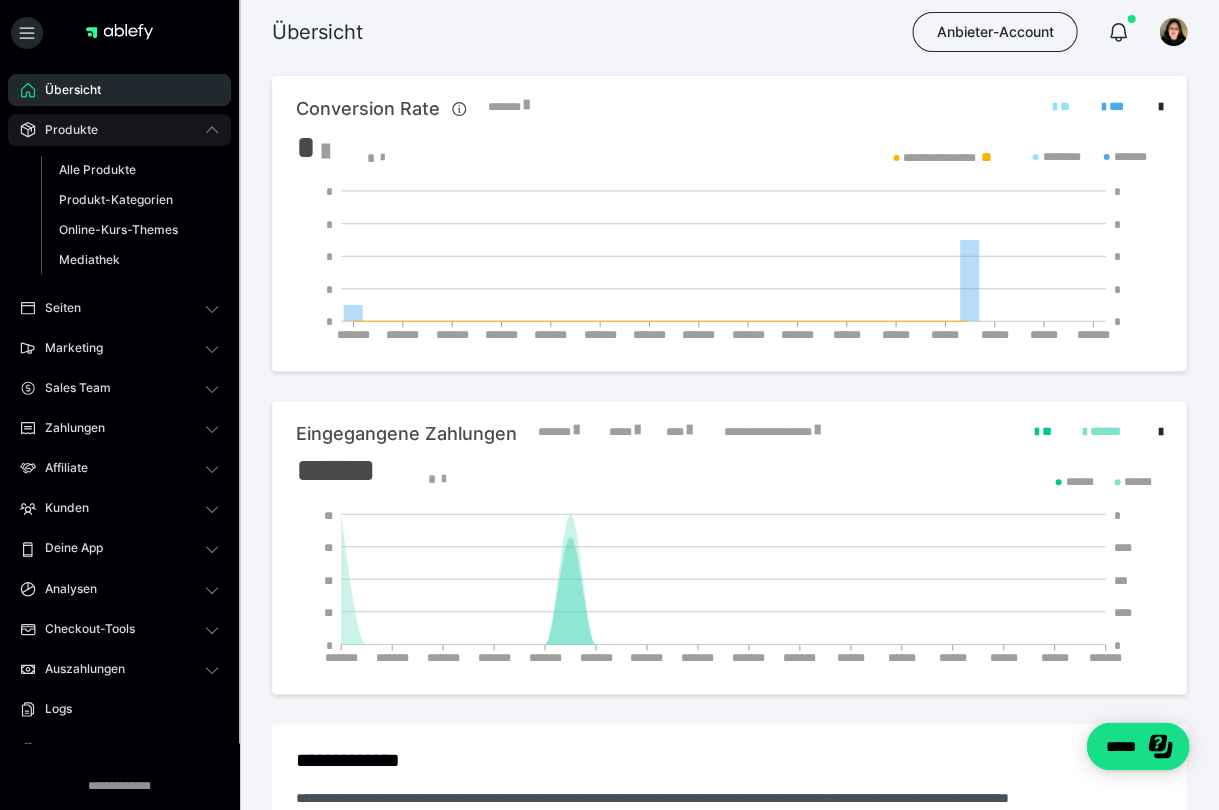 scroll, scrollTop: 0, scrollLeft: 0, axis: both 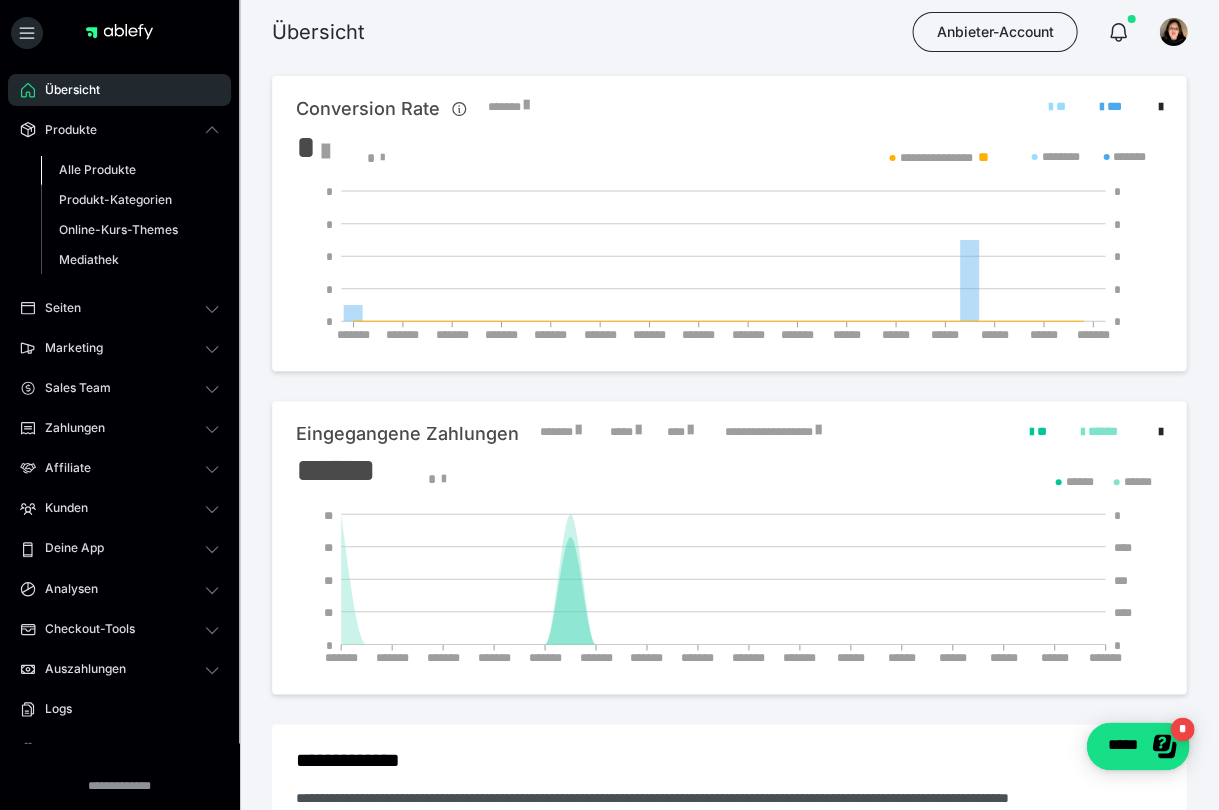 click on "Alle Produkte" at bounding box center [97, 169] 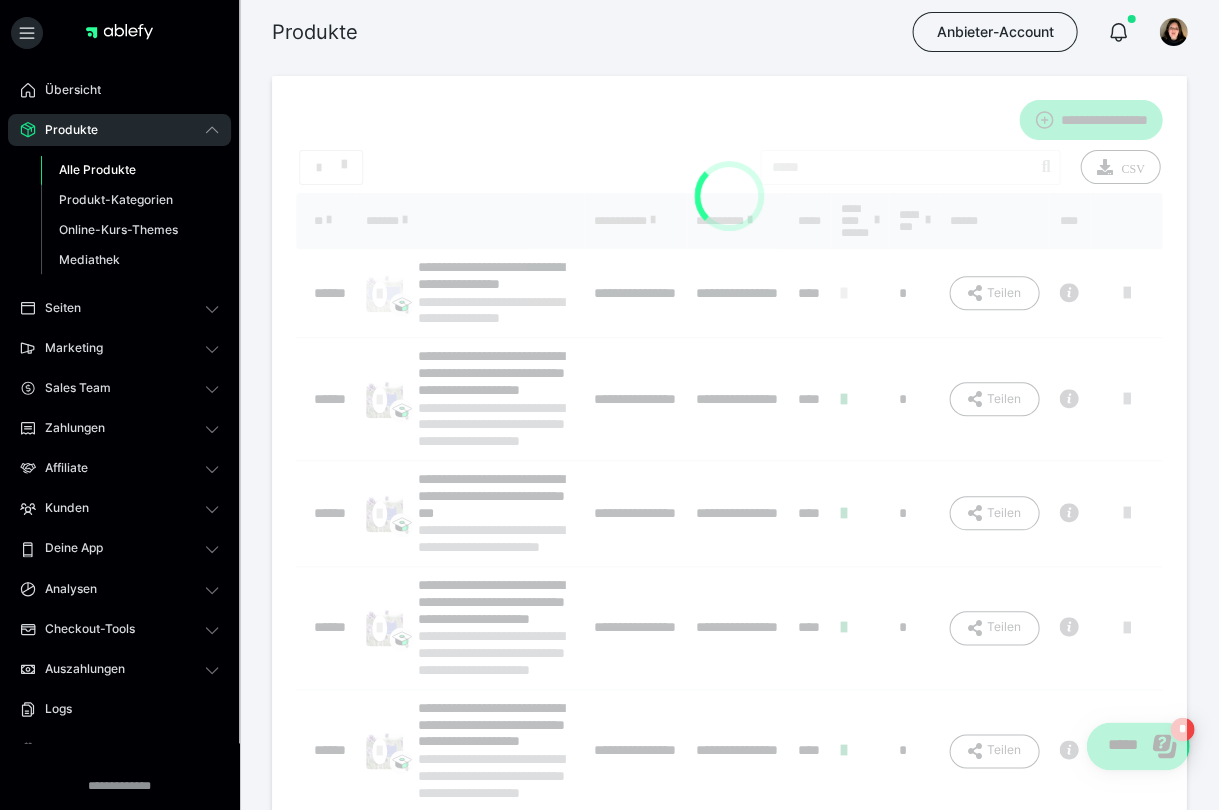 scroll, scrollTop: 0, scrollLeft: 0, axis: both 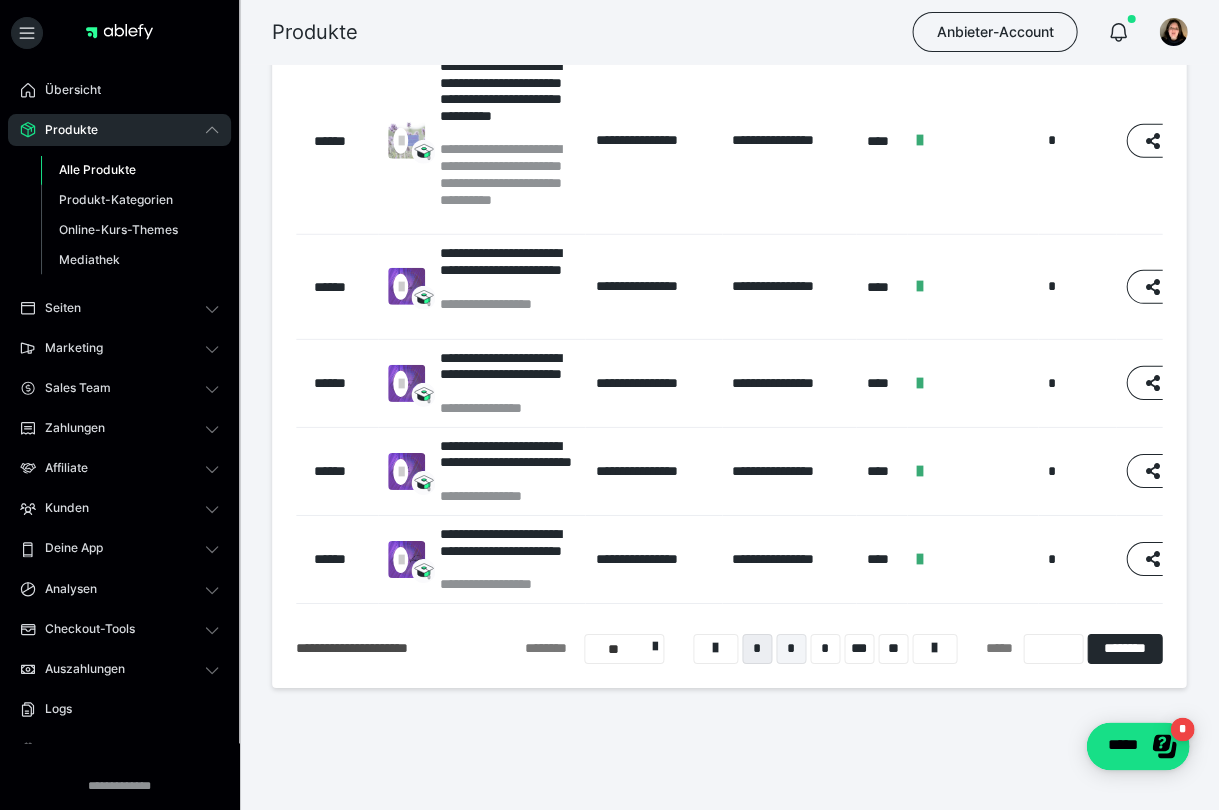 click on "*" at bounding box center (791, 649) 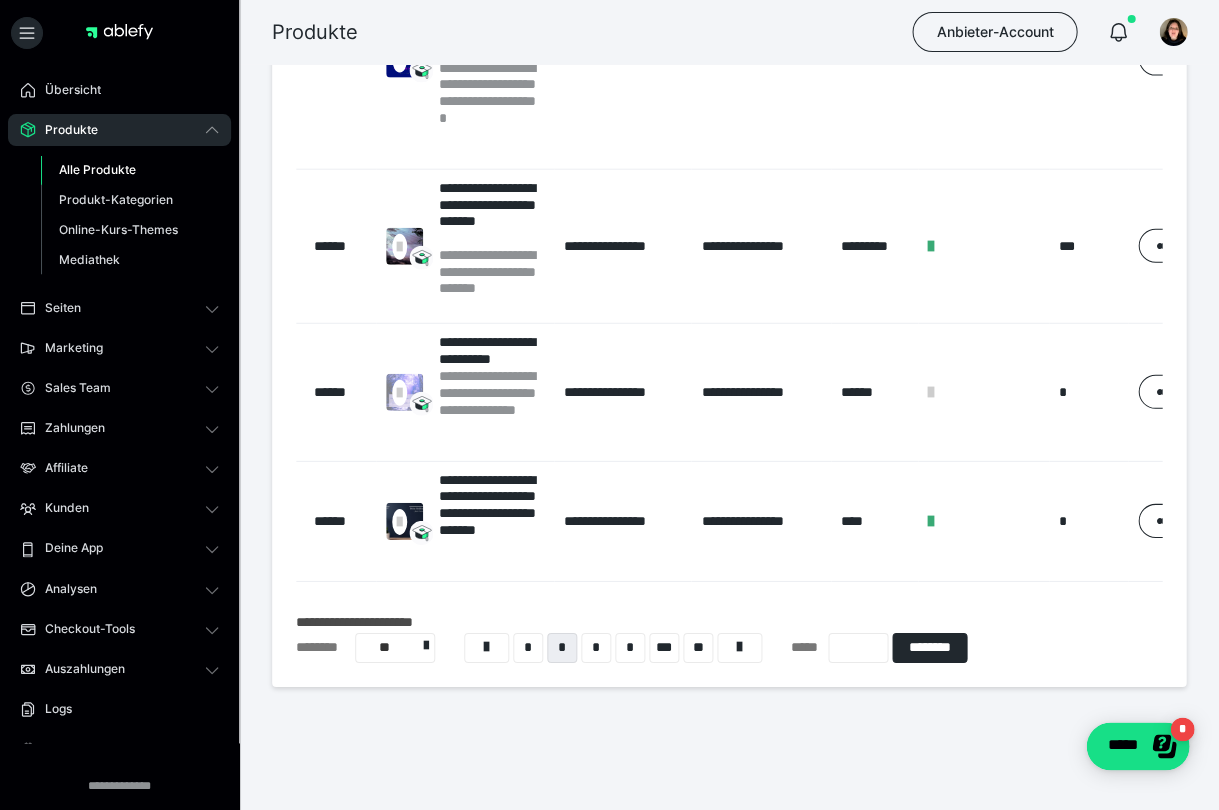 scroll, scrollTop: 937, scrollLeft: 0, axis: vertical 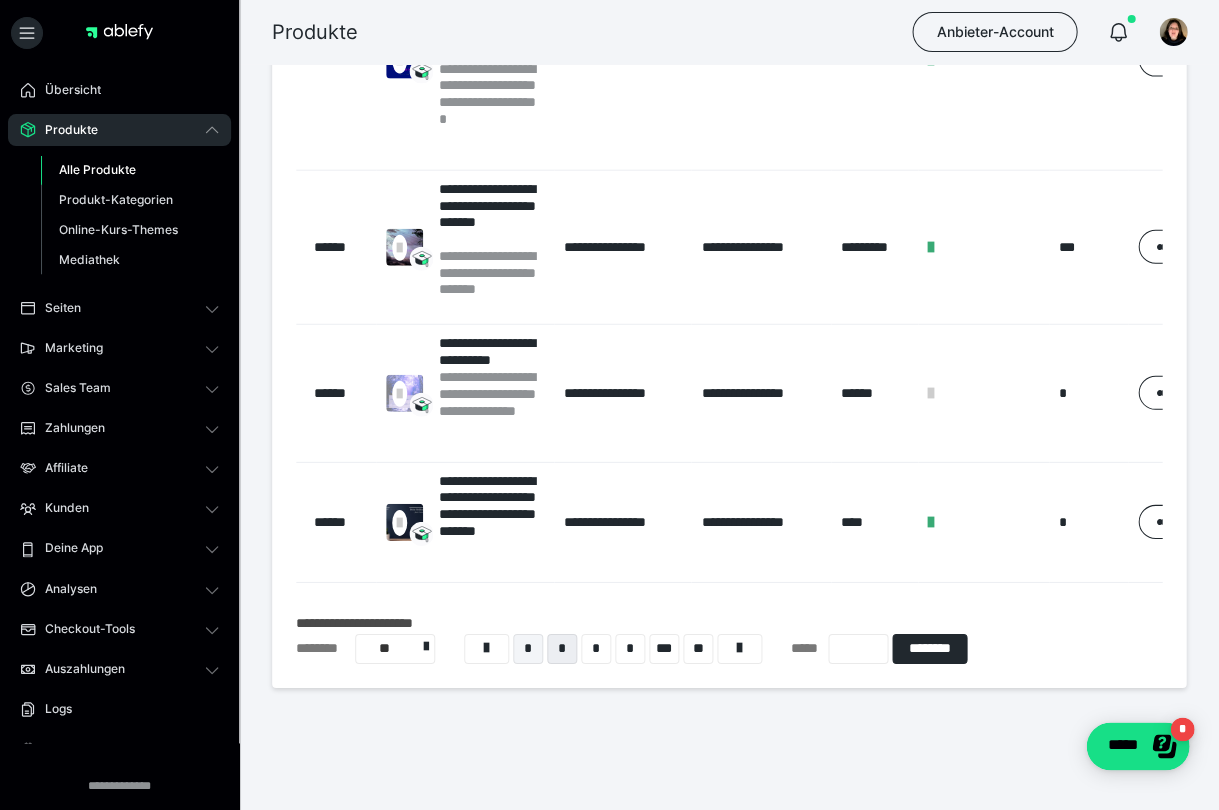 click on "*" at bounding box center [528, 649] 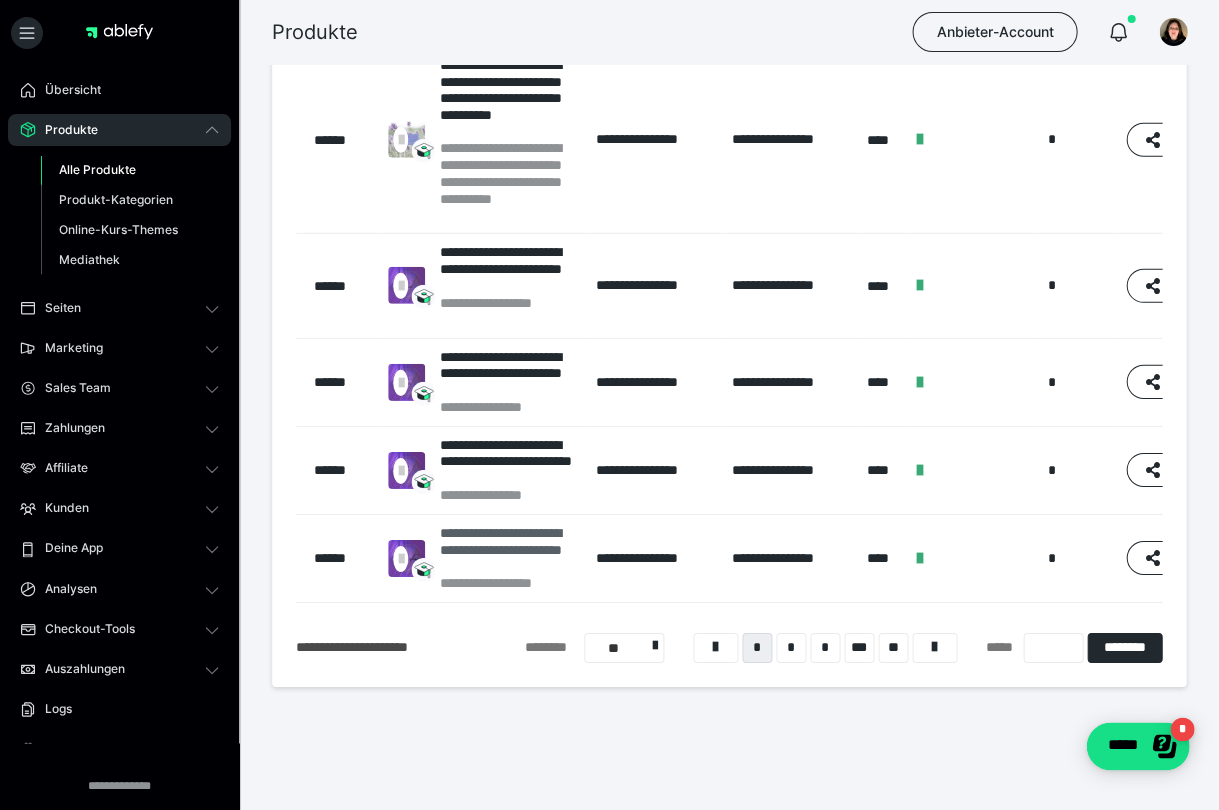 scroll, scrollTop: 1047, scrollLeft: 0, axis: vertical 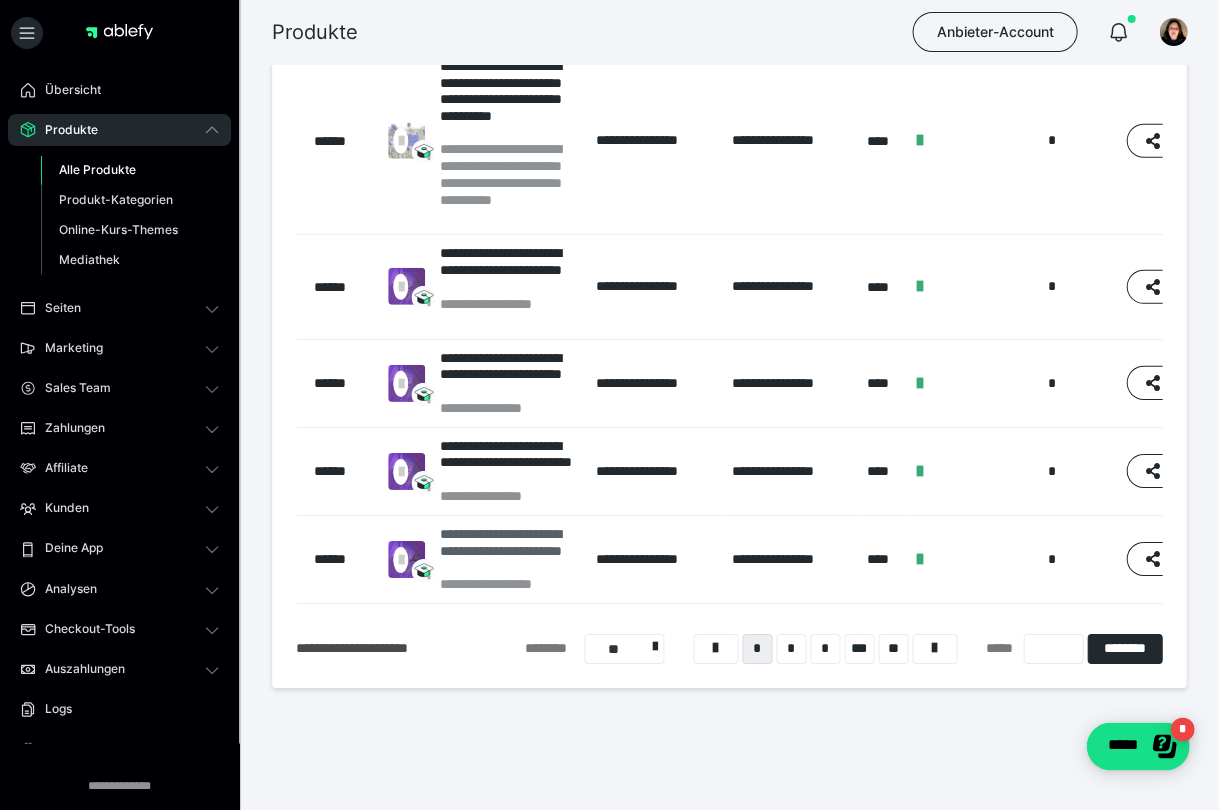 click on "**********" at bounding box center [507, 551] 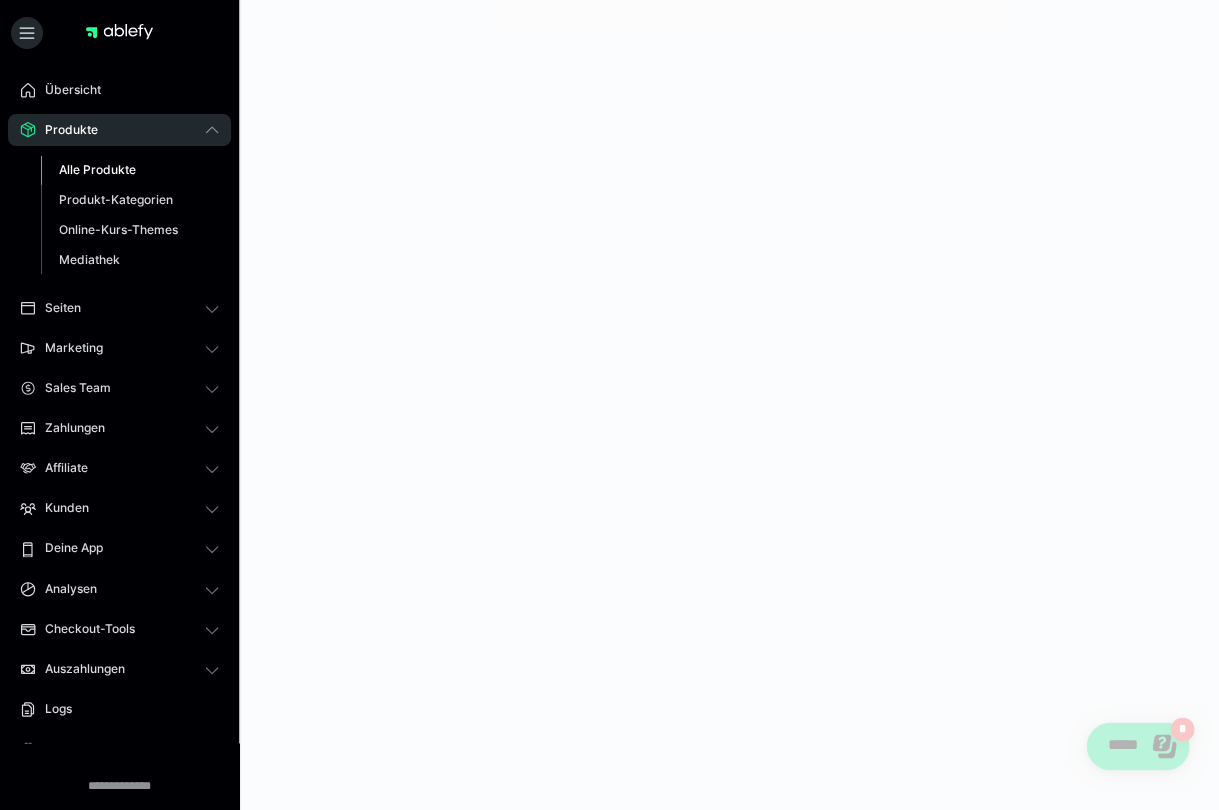 scroll, scrollTop: 0, scrollLeft: 0, axis: both 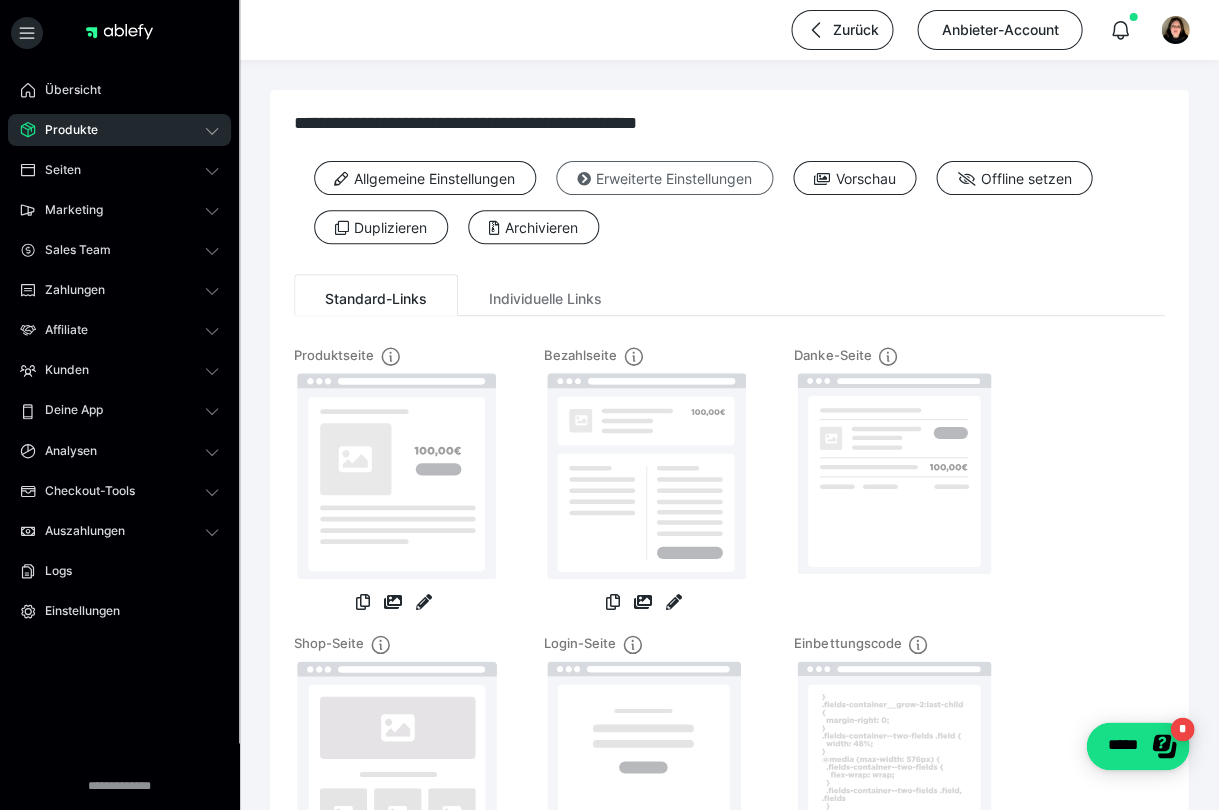 click on "Erweiterte Einstellungen" at bounding box center (664, 178) 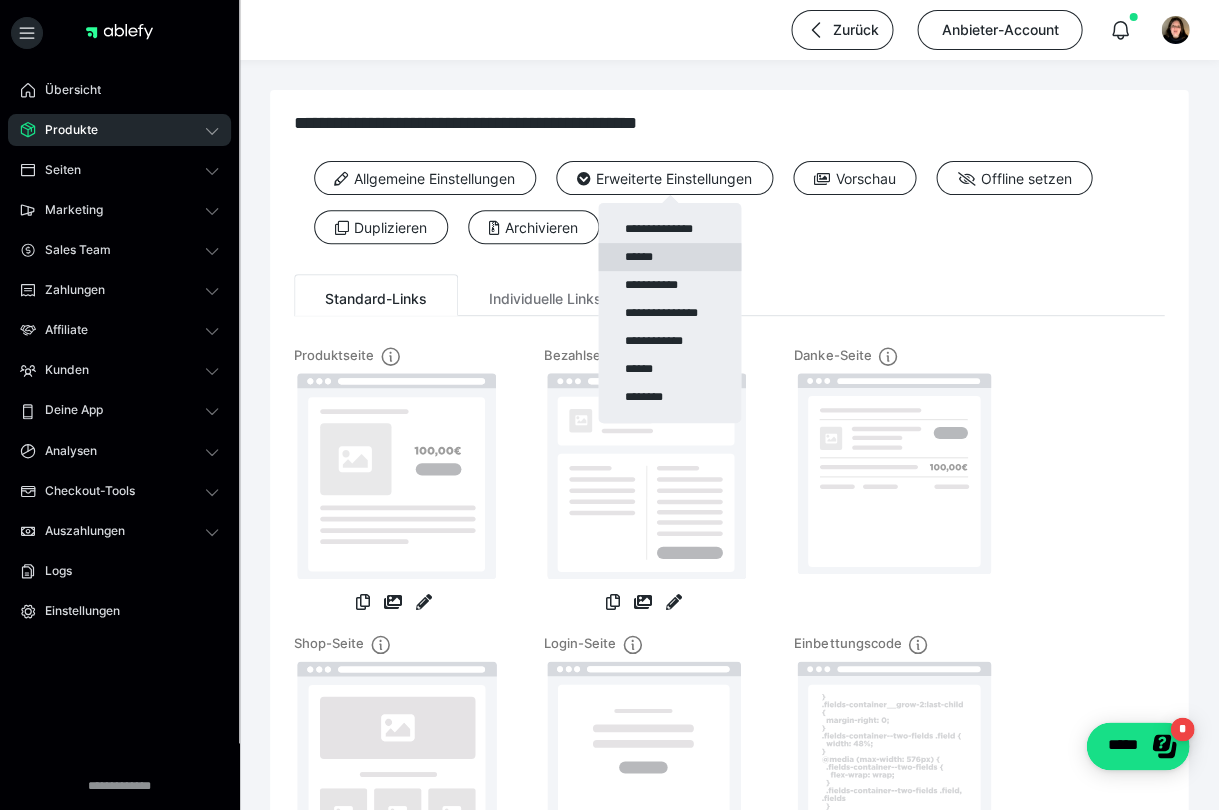 click on "******" at bounding box center (669, 257) 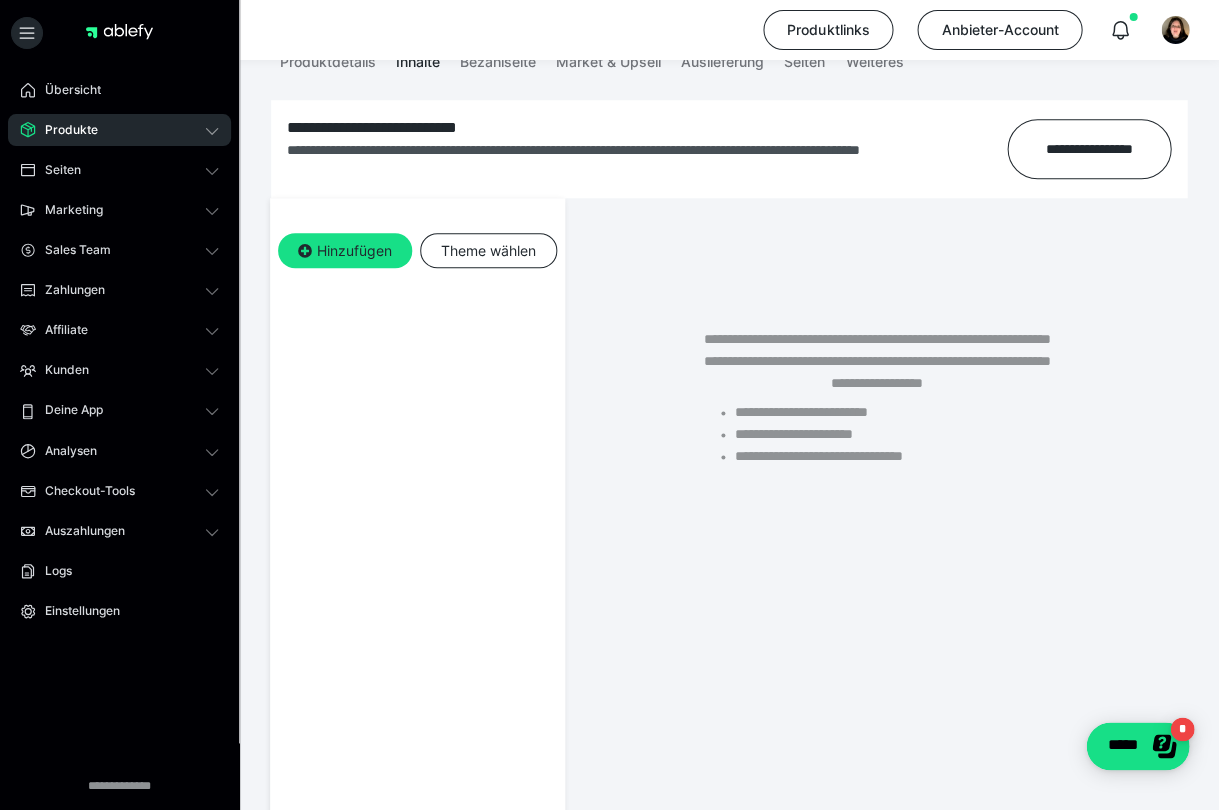 scroll, scrollTop: 231, scrollLeft: 0, axis: vertical 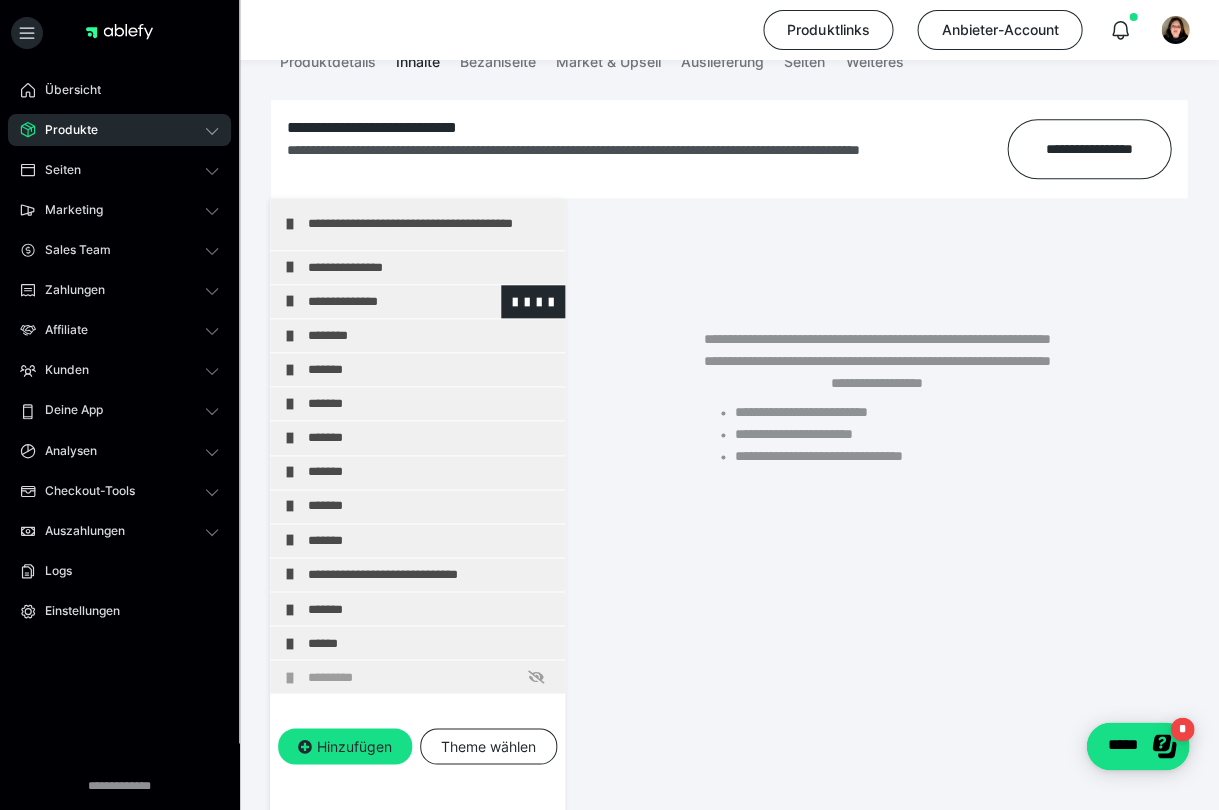 click on "**********" at bounding box center (431, 301) 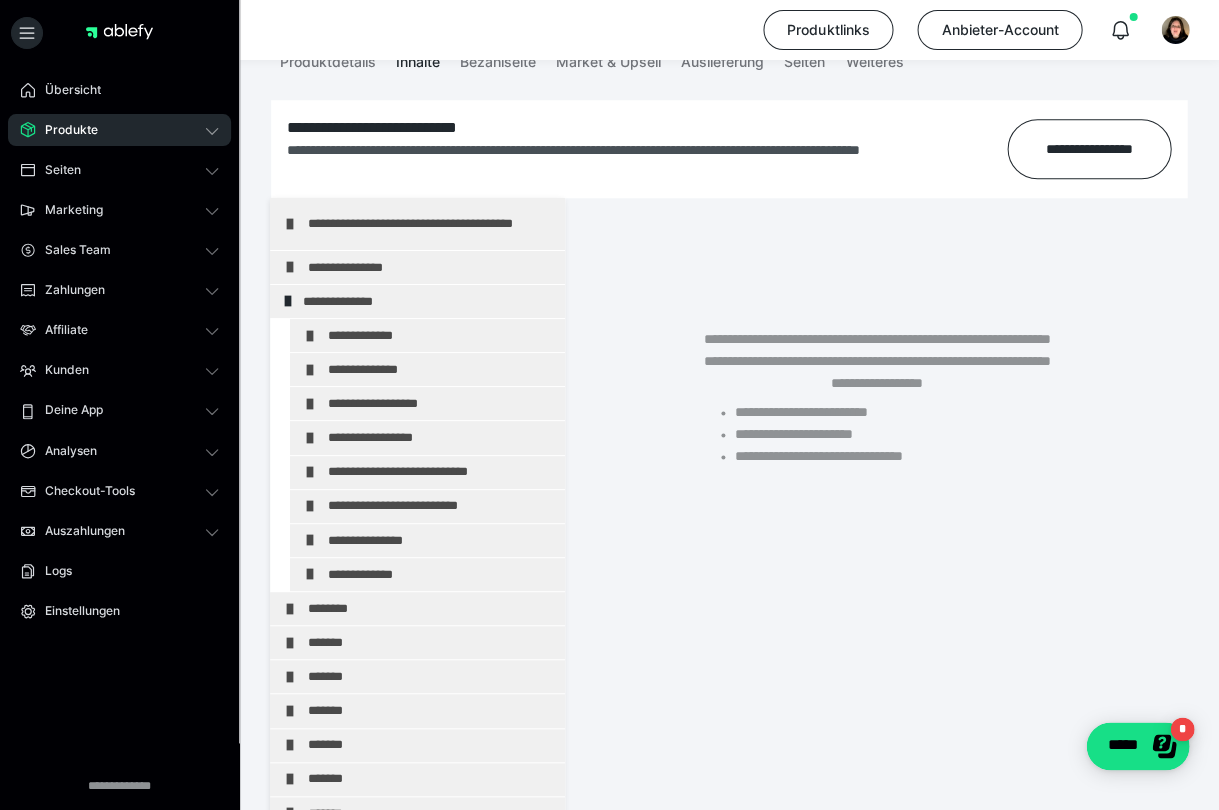 click on "**********" at bounding box center (426, 301) 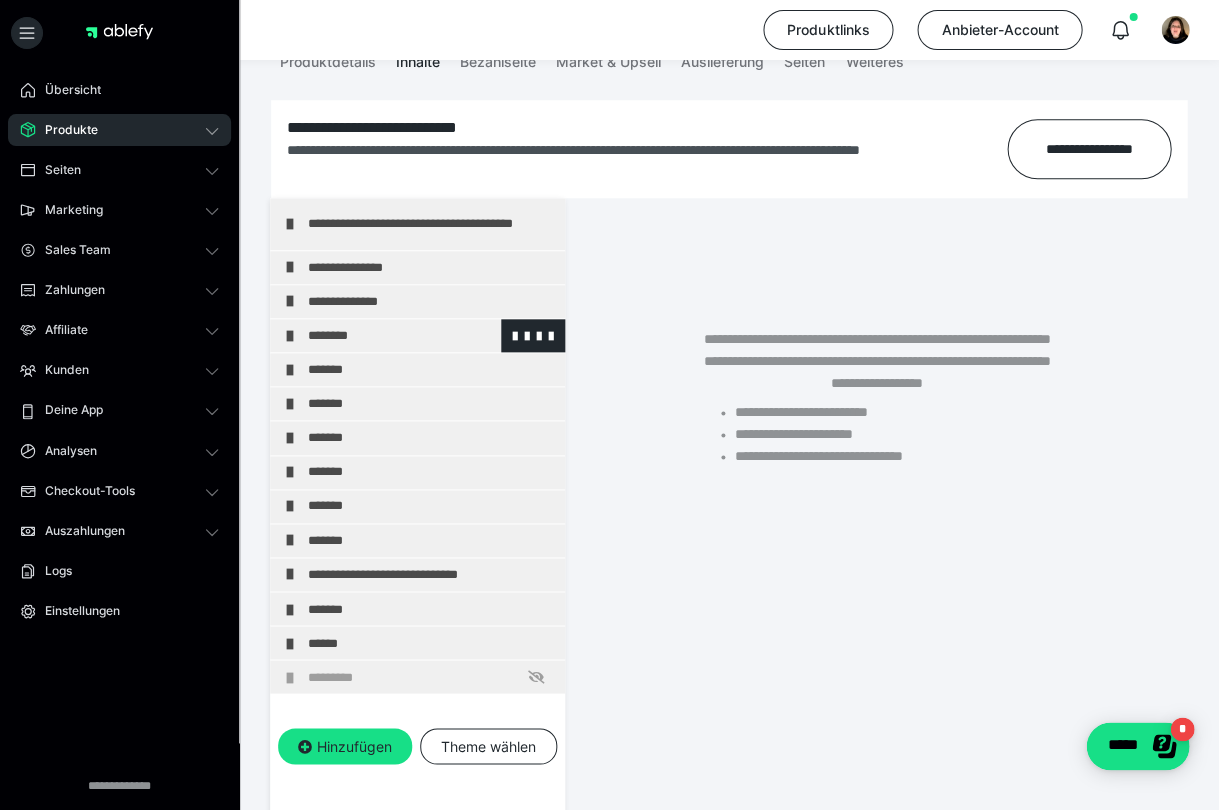 click on "********" at bounding box center [431, 335] 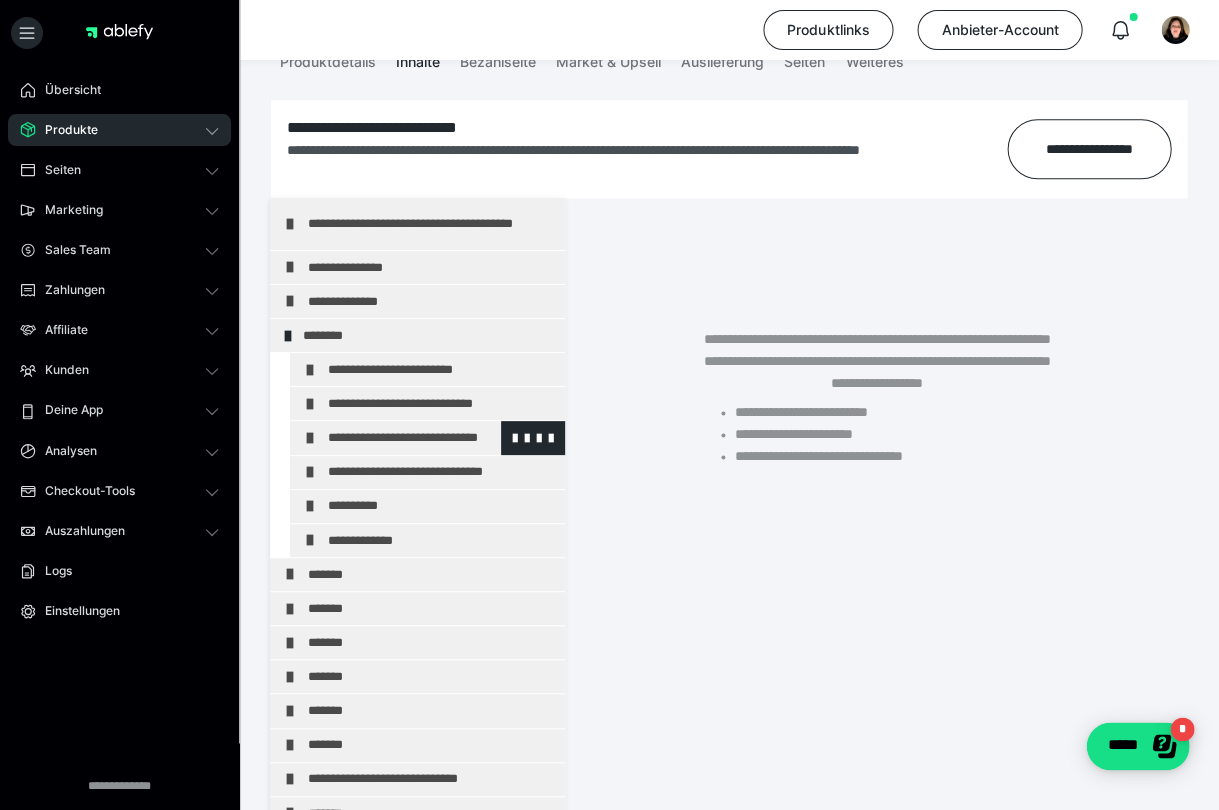click on "**********" at bounding box center [441, 437] 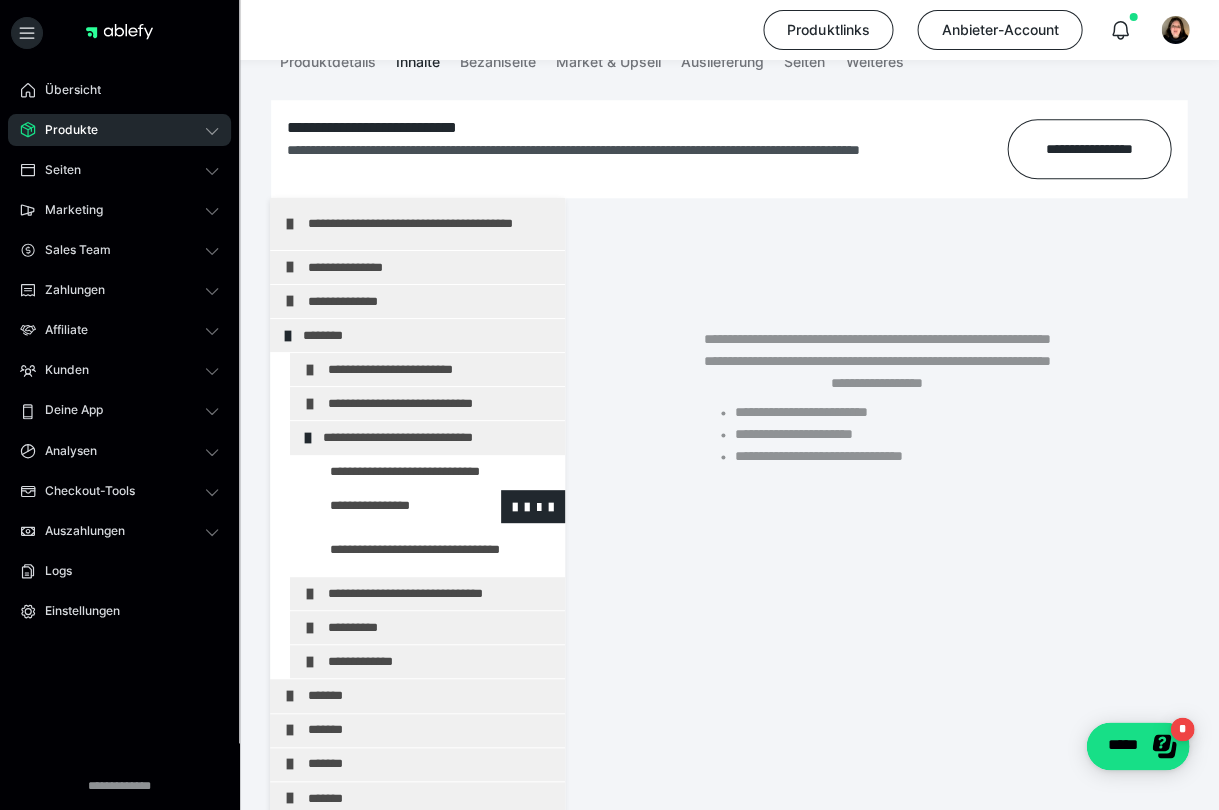 click at bounding box center [385, 506] 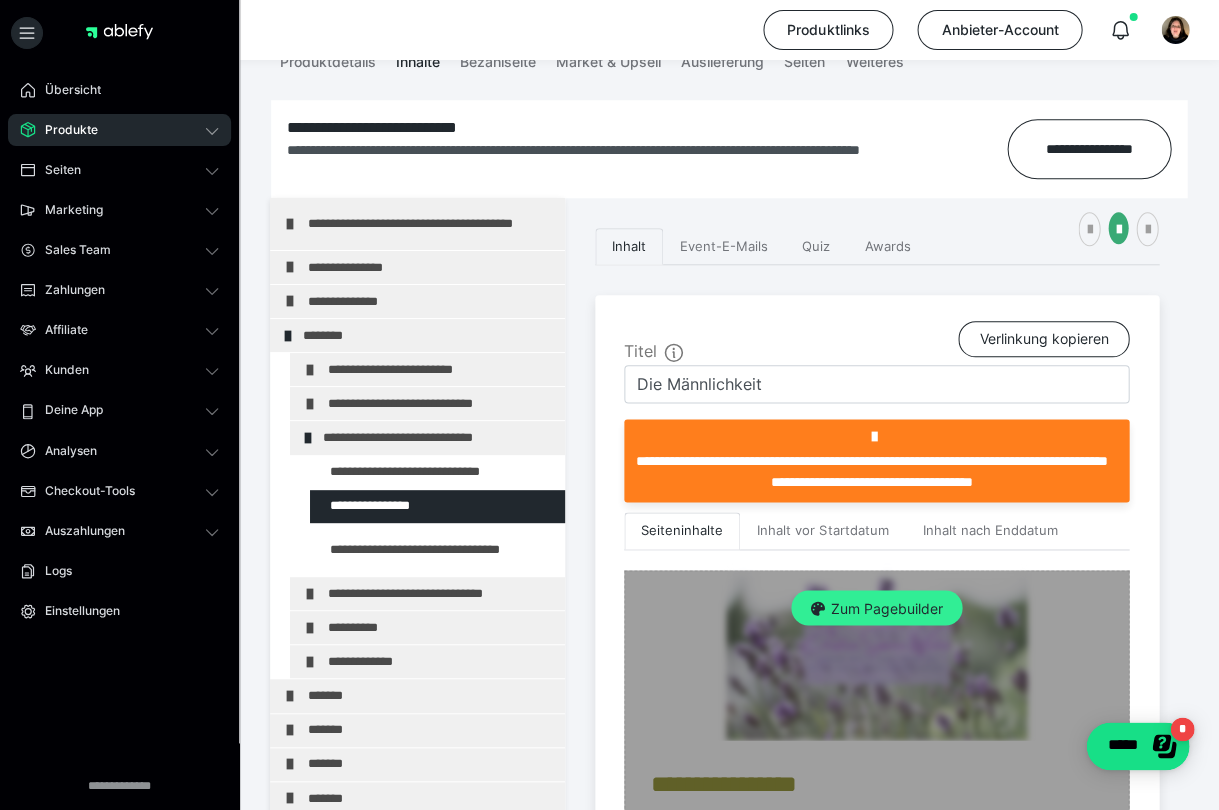 click on "Zum Pagebuilder" at bounding box center [876, 608] 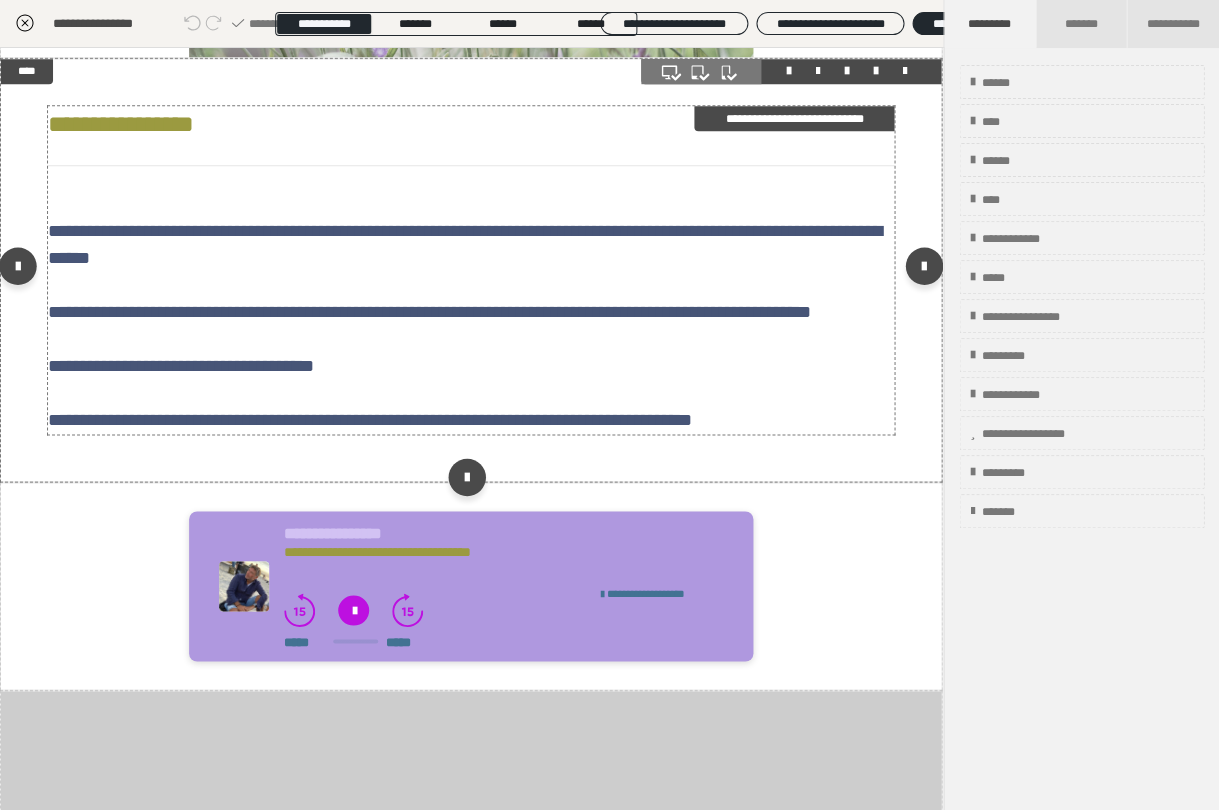 scroll, scrollTop: 666, scrollLeft: 0, axis: vertical 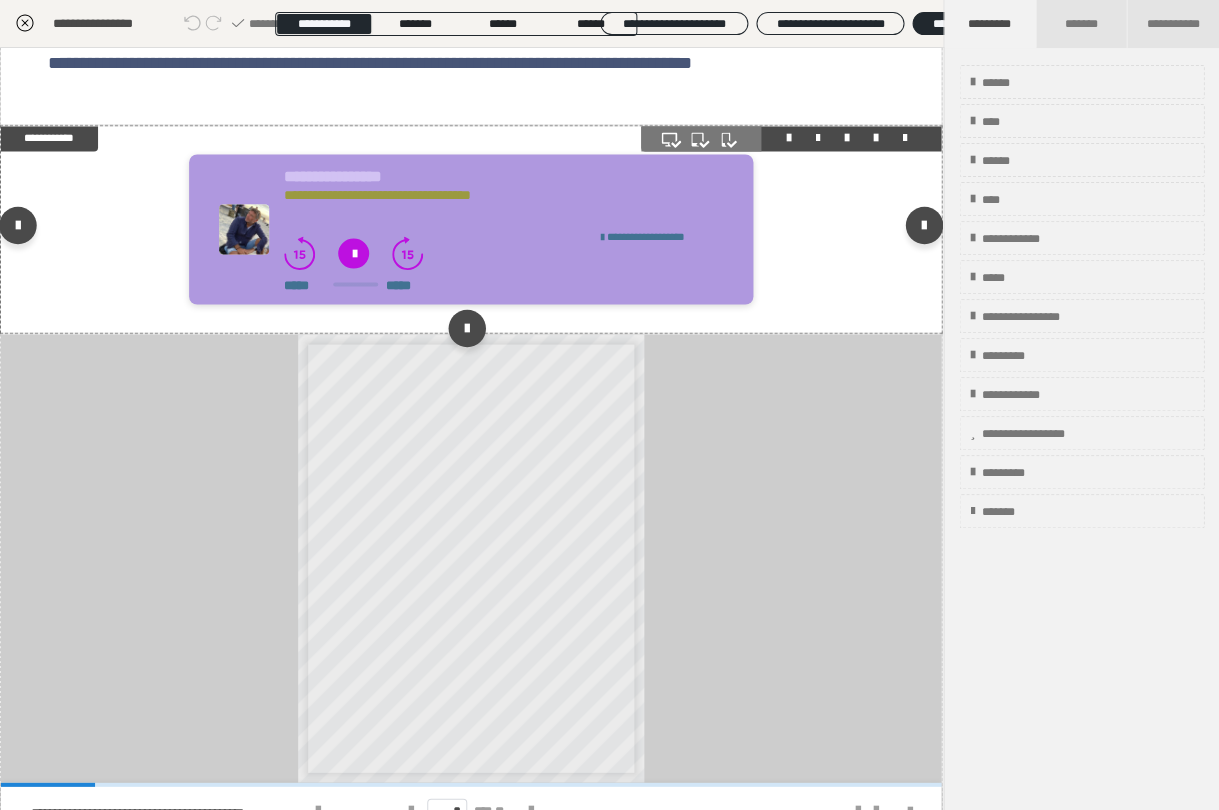 click at bounding box center [353, 253] 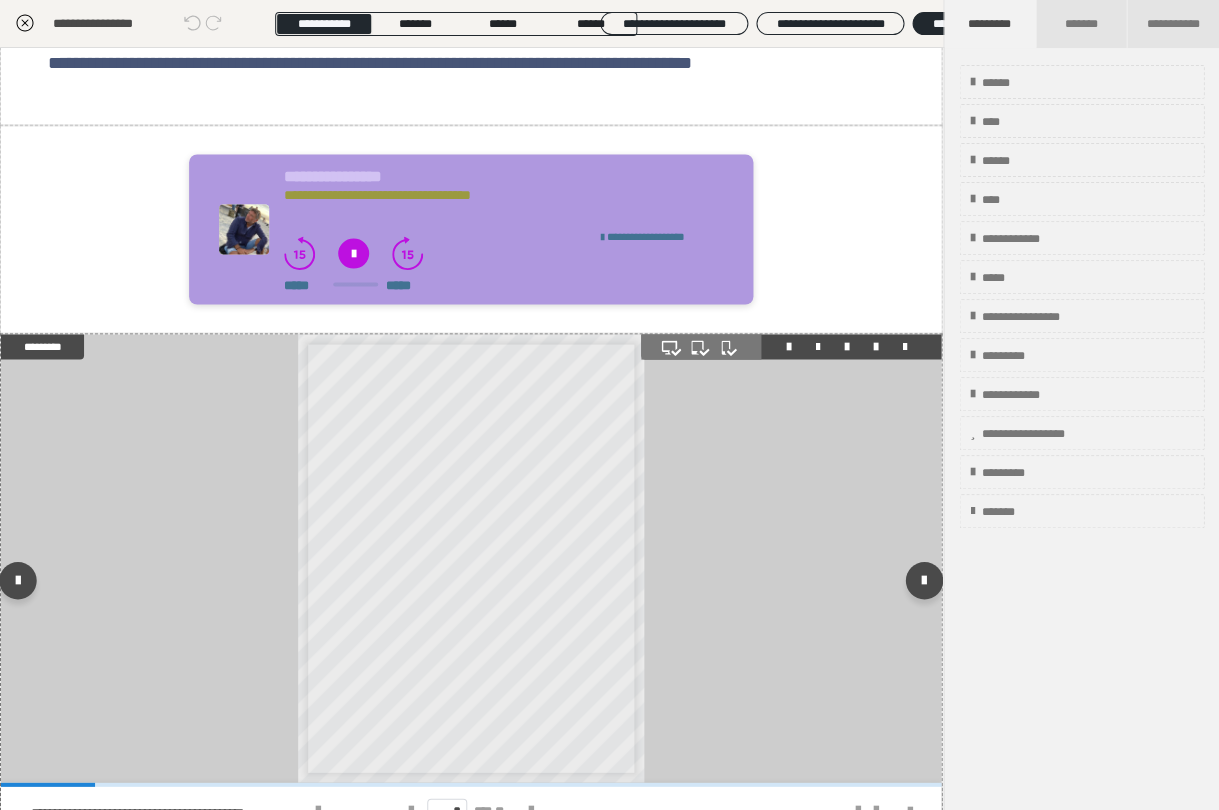 click on "**********" at bounding box center (471, 558) 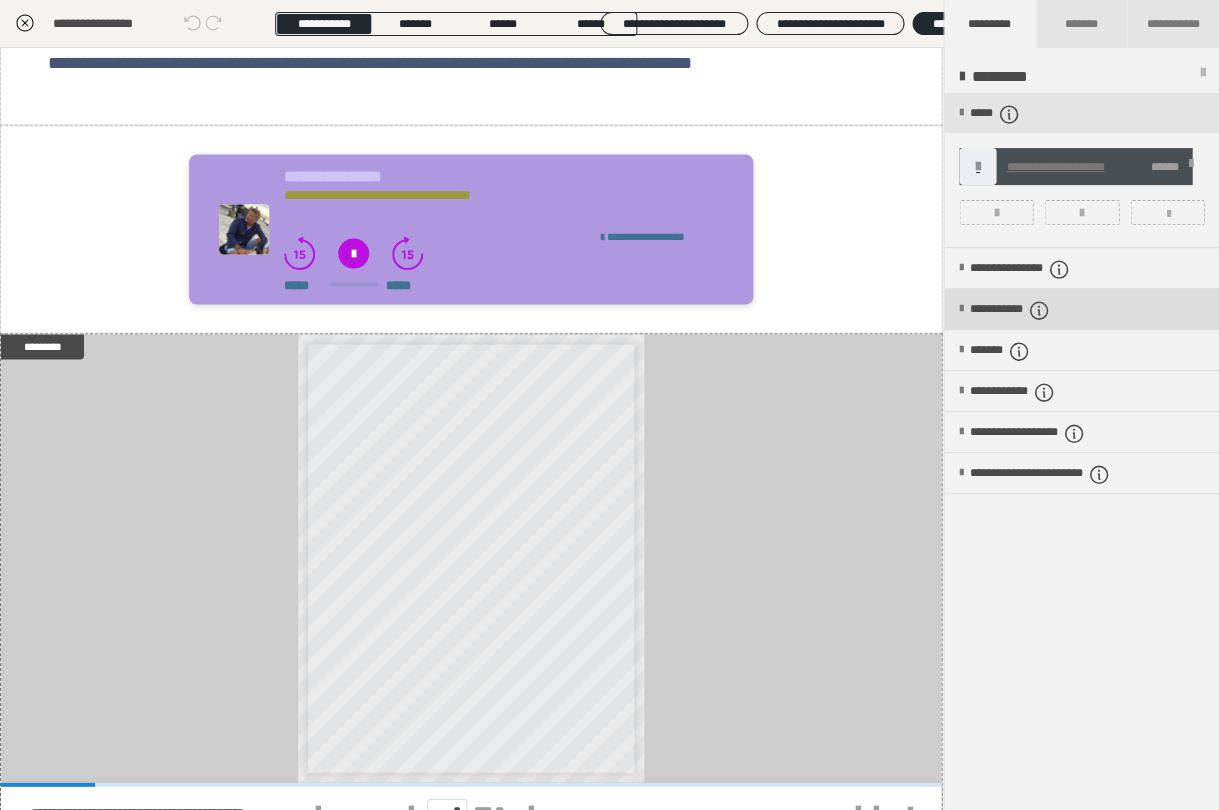 click on "**********" at bounding box center [1081, 309] 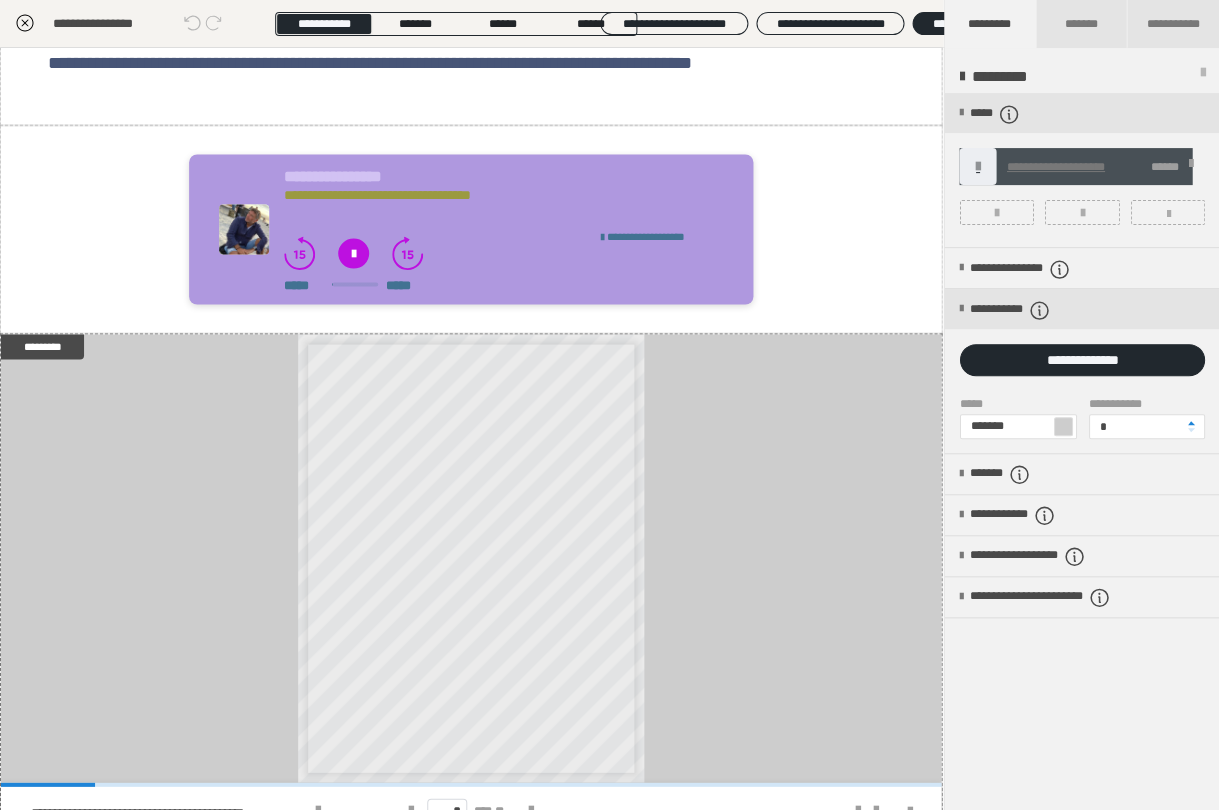 click at bounding box center (1062, 426) 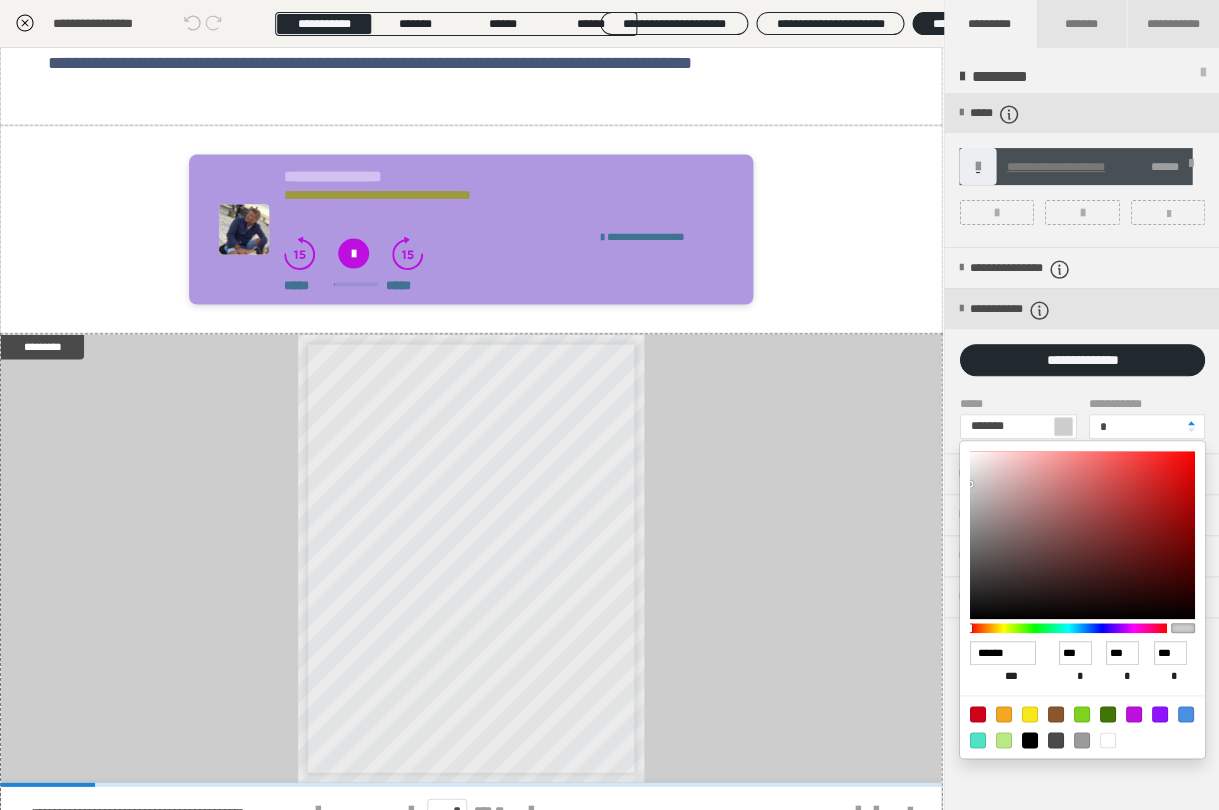click at bounding box center [1107, 740] 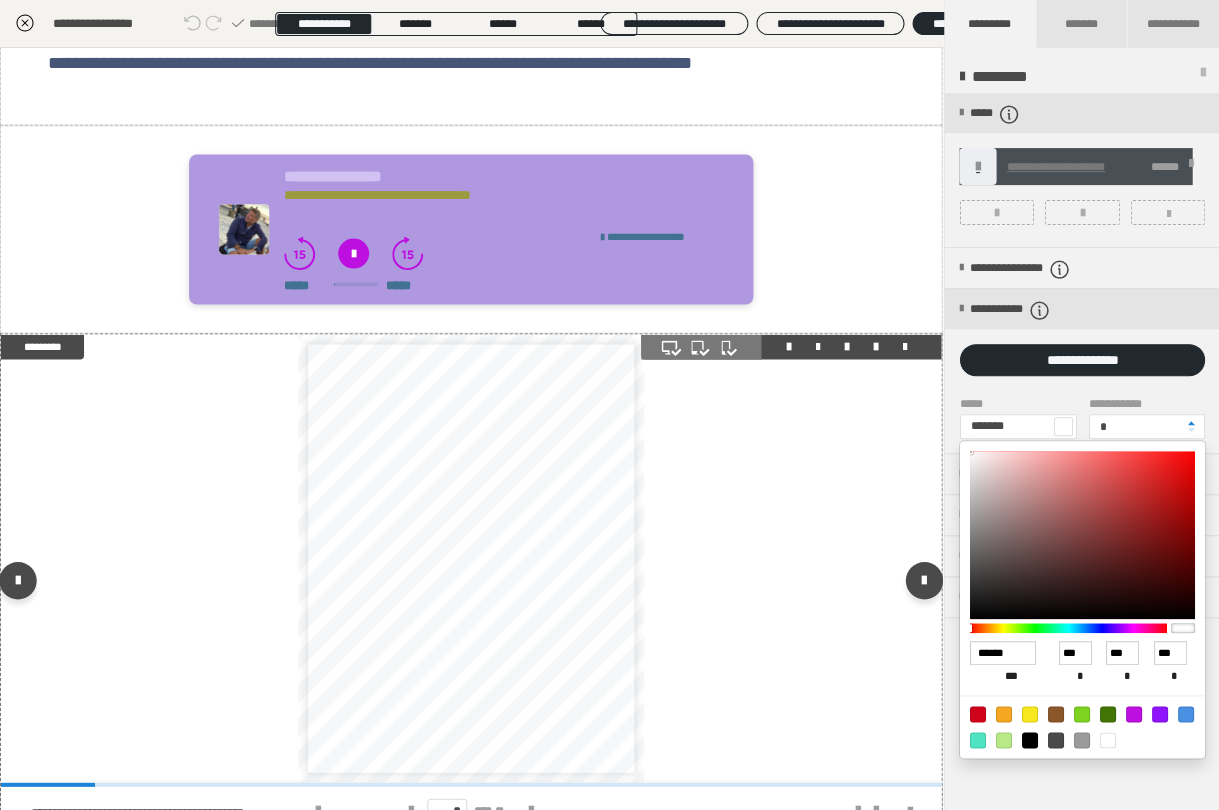 click on "**********" at bounding box center (471, 558) 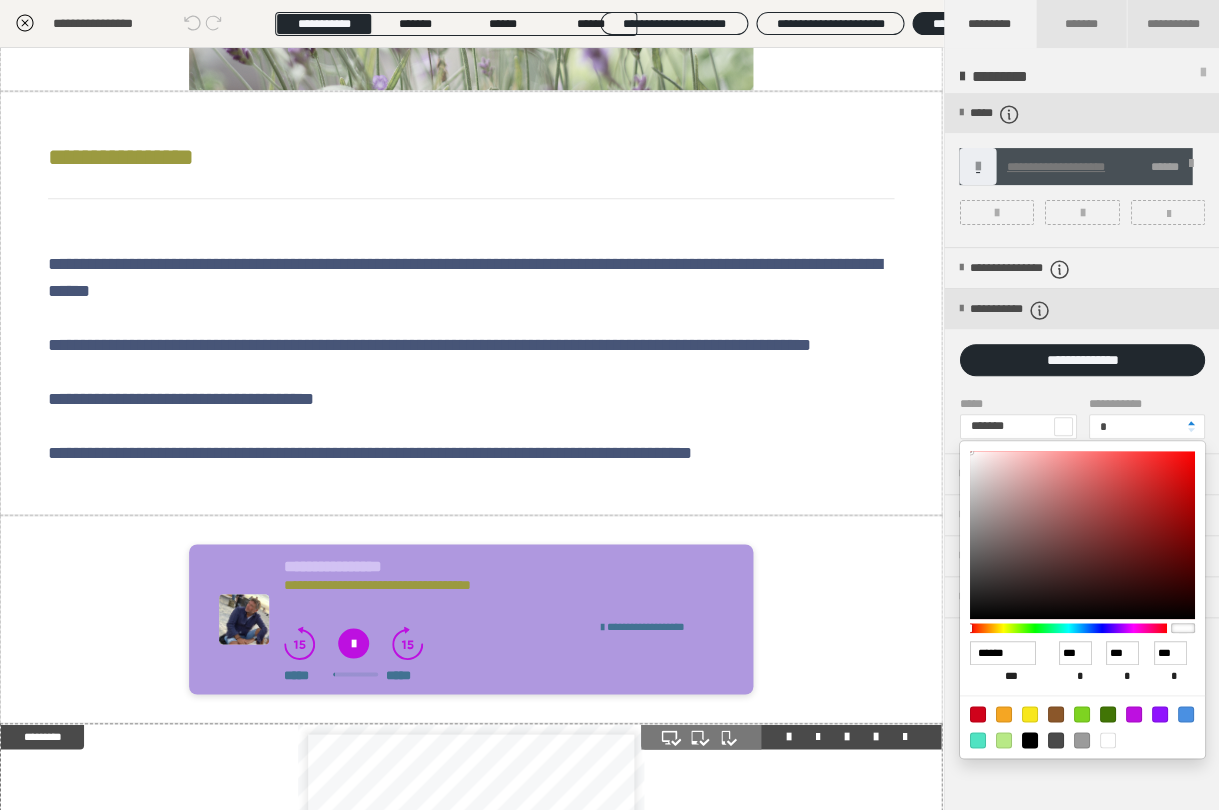 scroll, scrollTop: 275, scrollLeft: 0, axis: vertical 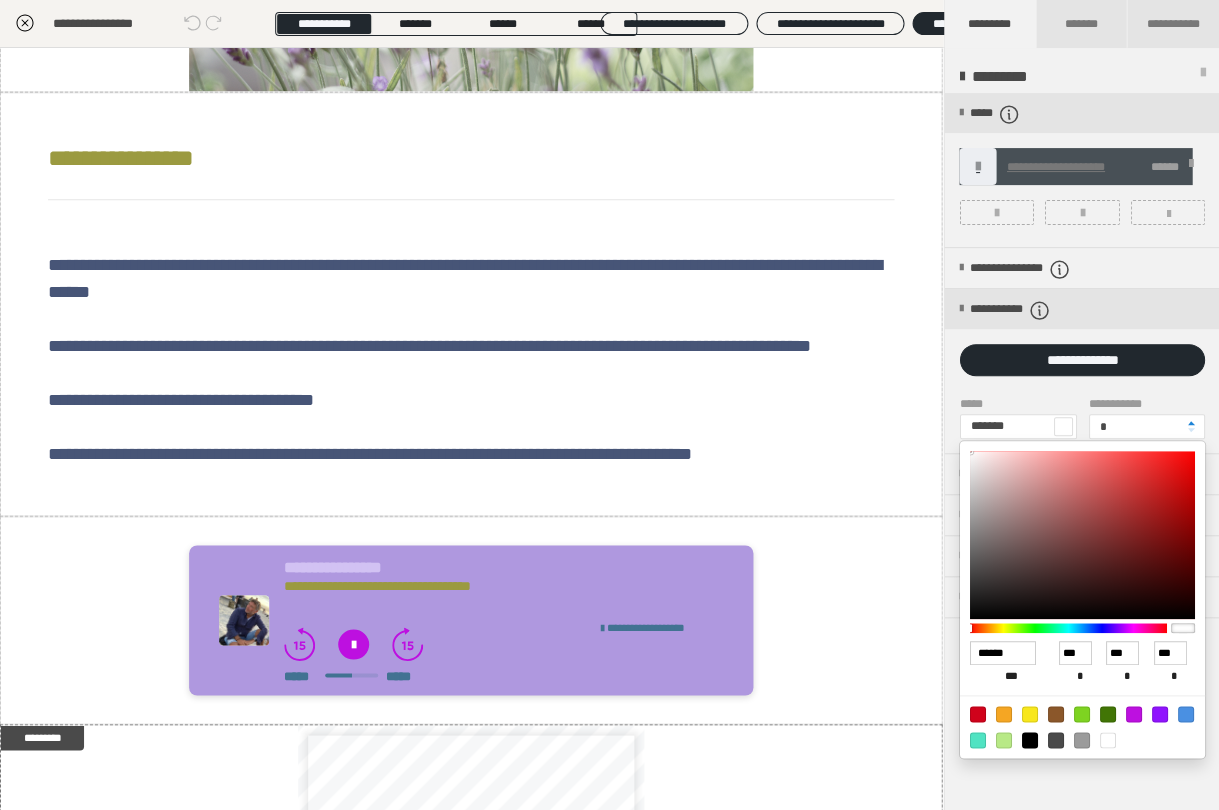 click at bounding box center [609, 405] 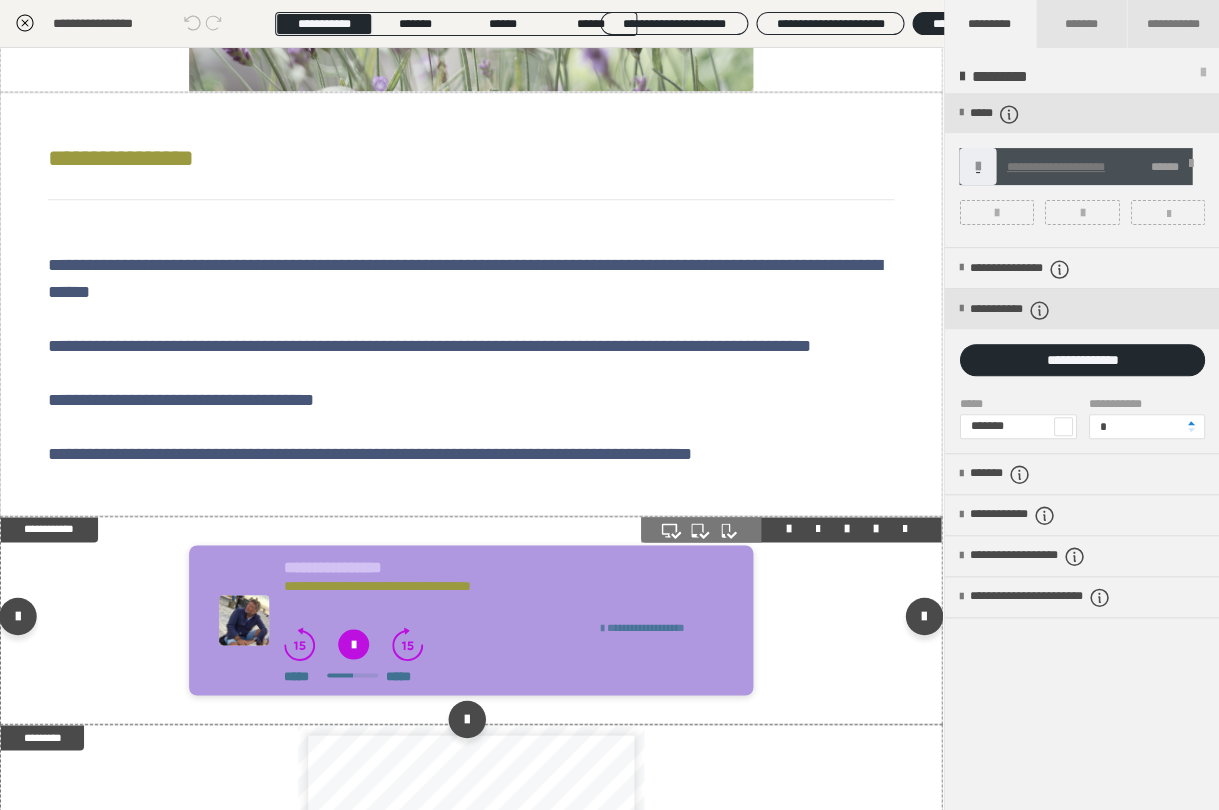 click on "**********" at bounding box center (645, 626) 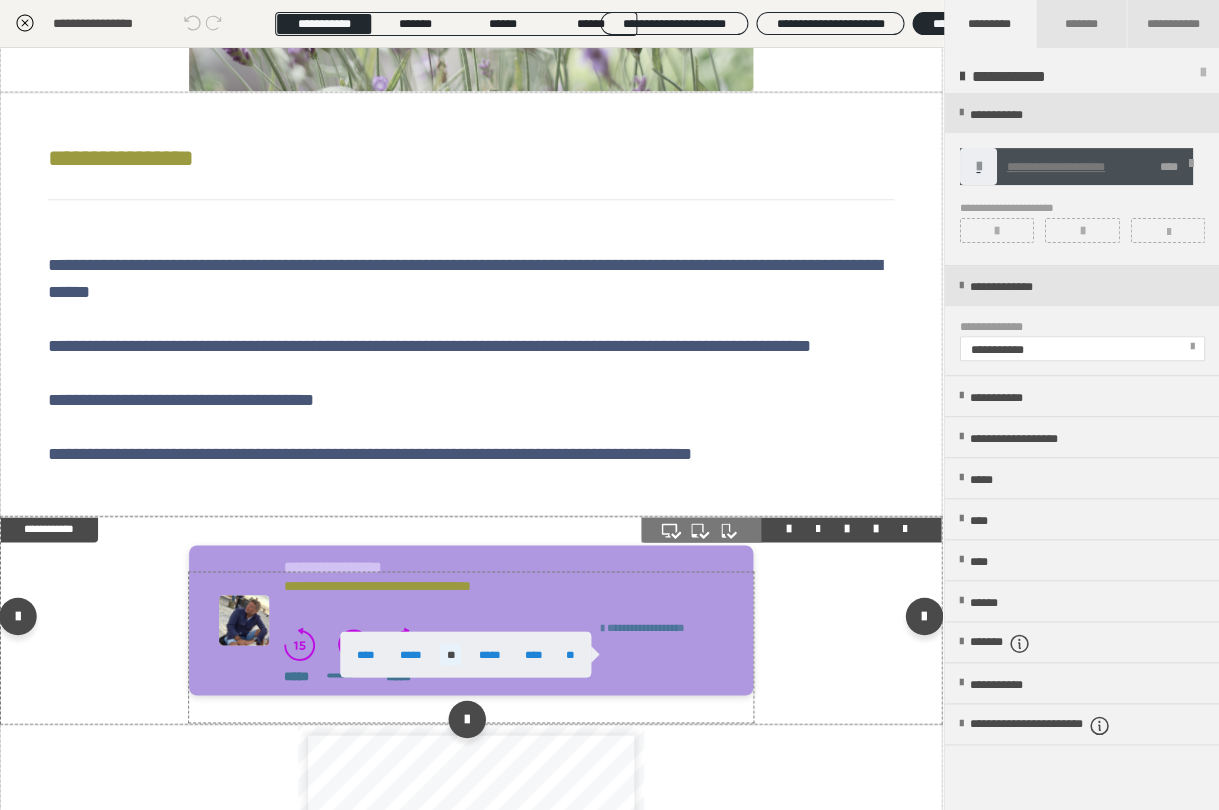 click at bounding box center [609, 405] 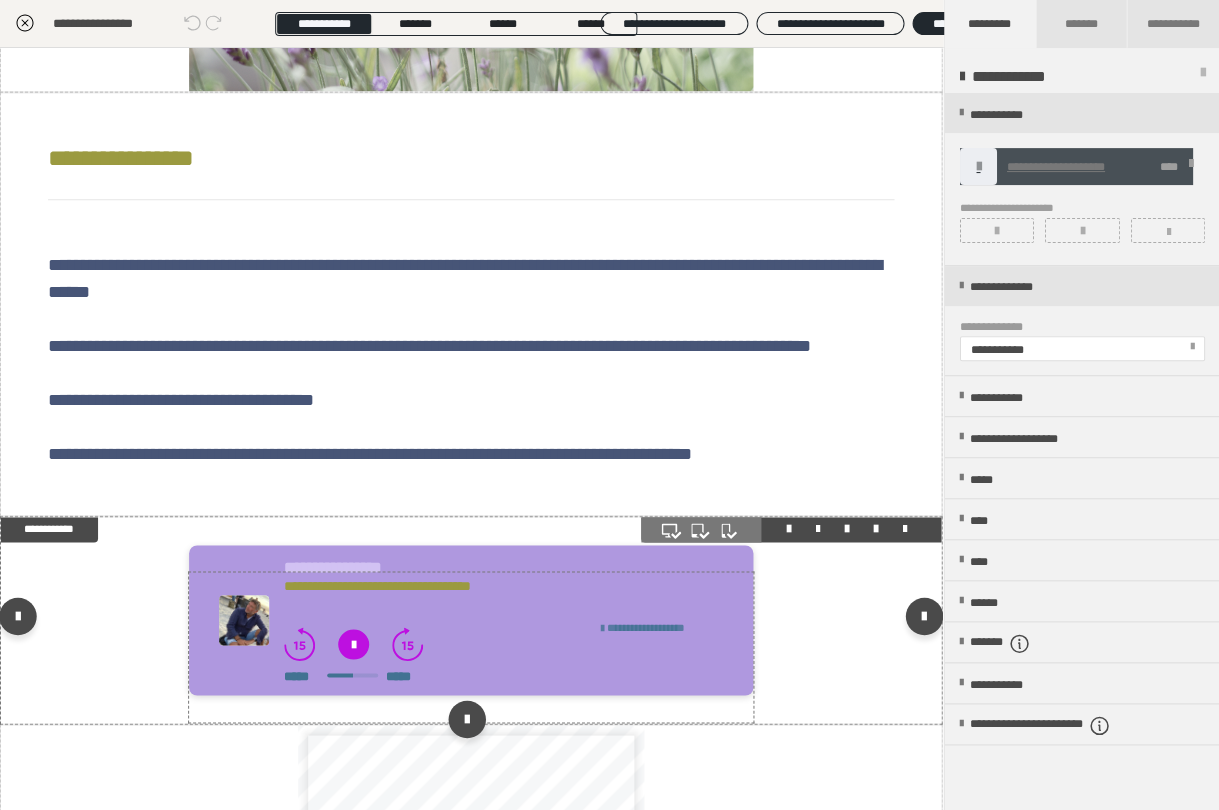 click on "**********" at bounding box center [645, 626] 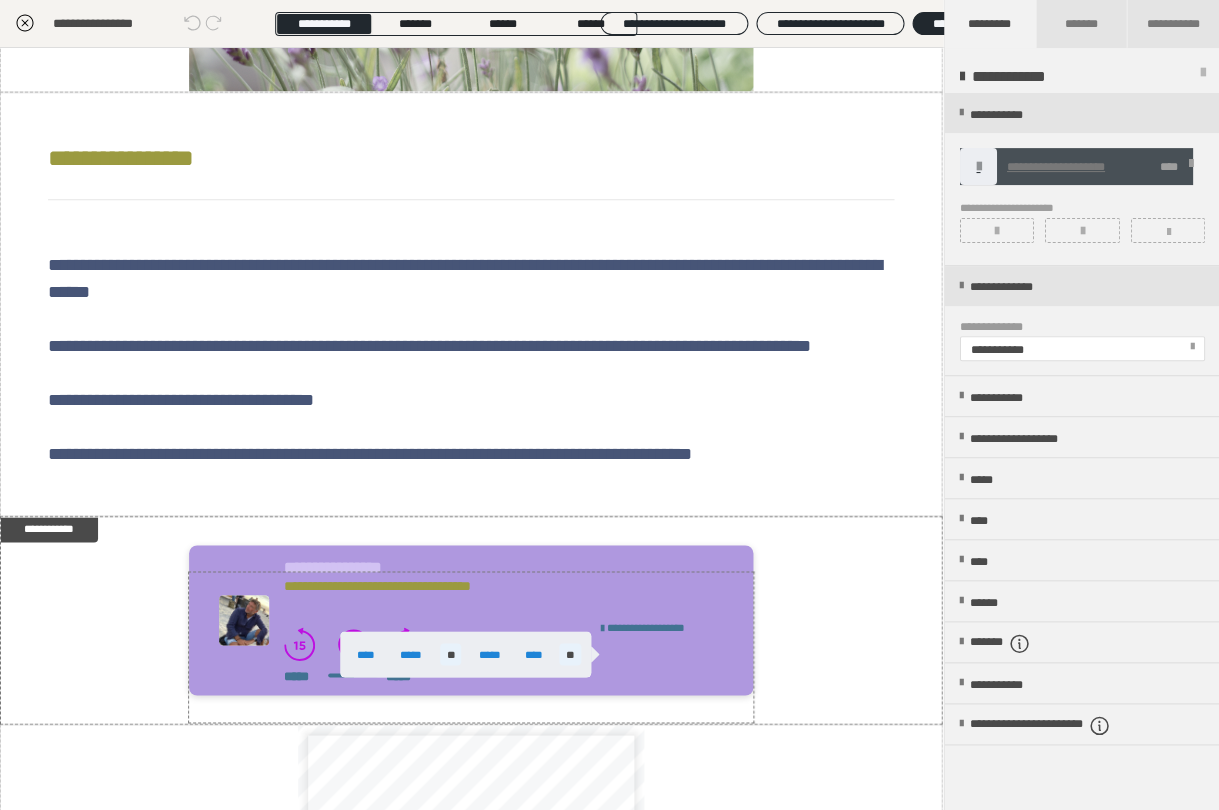 click on "**" at bounding box center (570, 654) 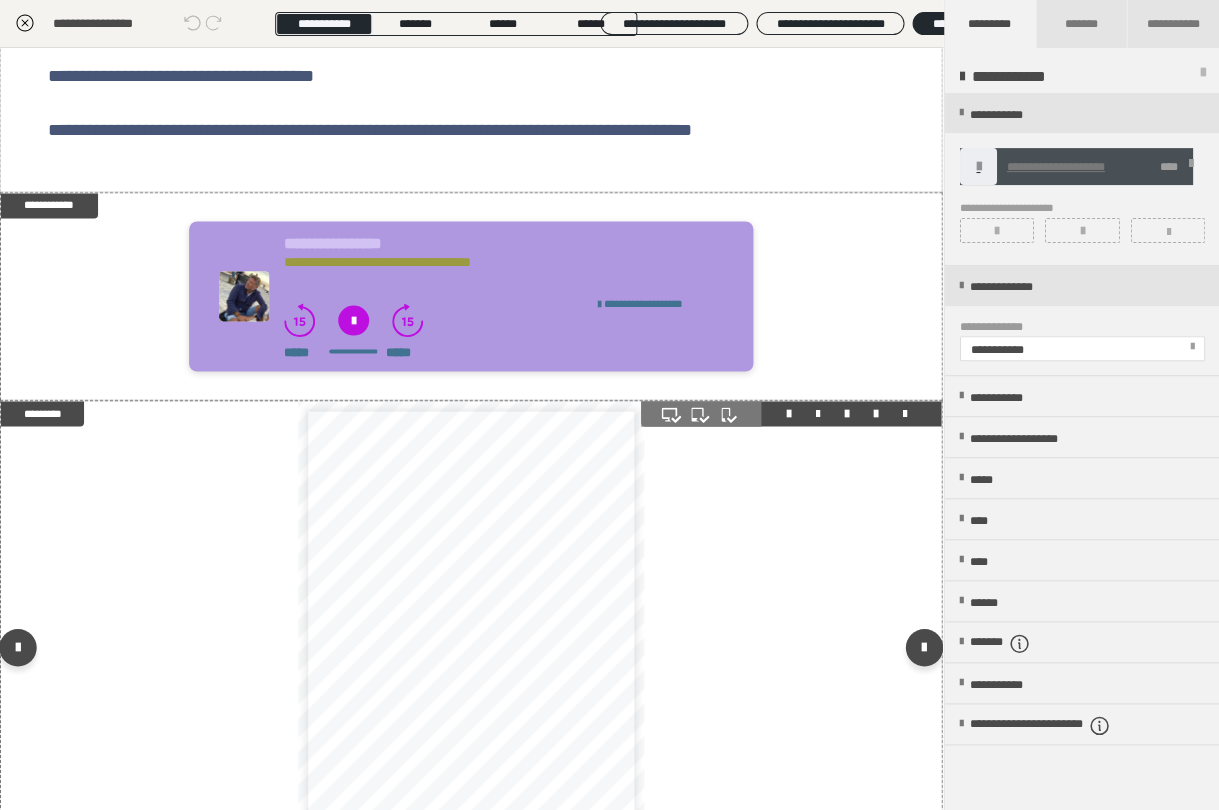 scroll, scrollTop: 563, scrollLeft: 0, axis: vertical 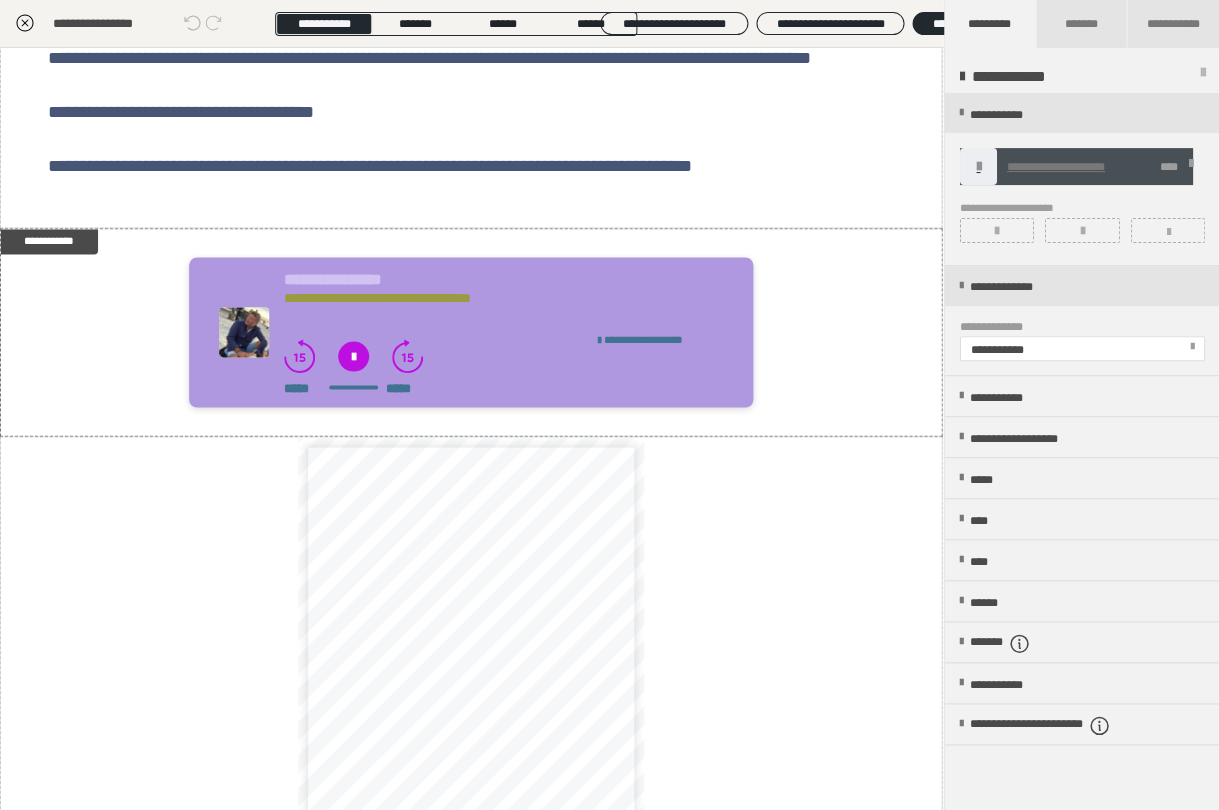 click 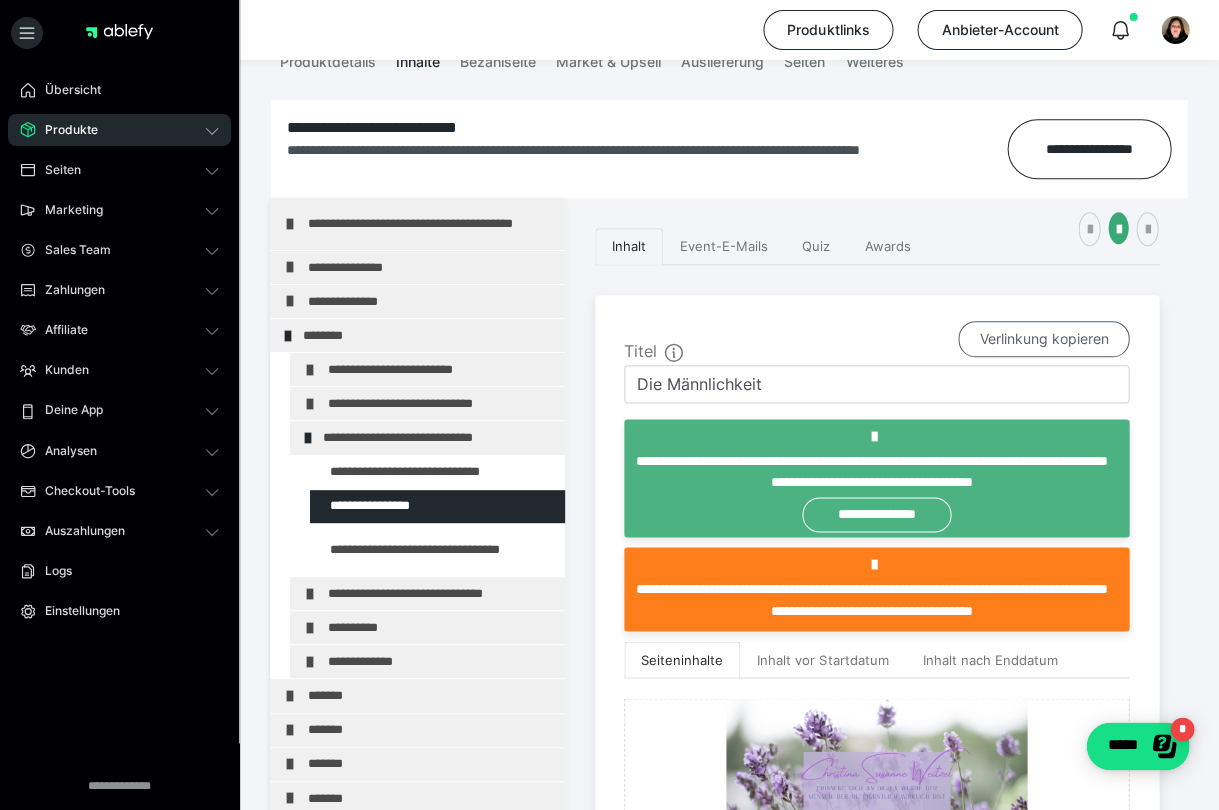 click on "Verlinkung kopieren" at bounding box center (1043, 339) 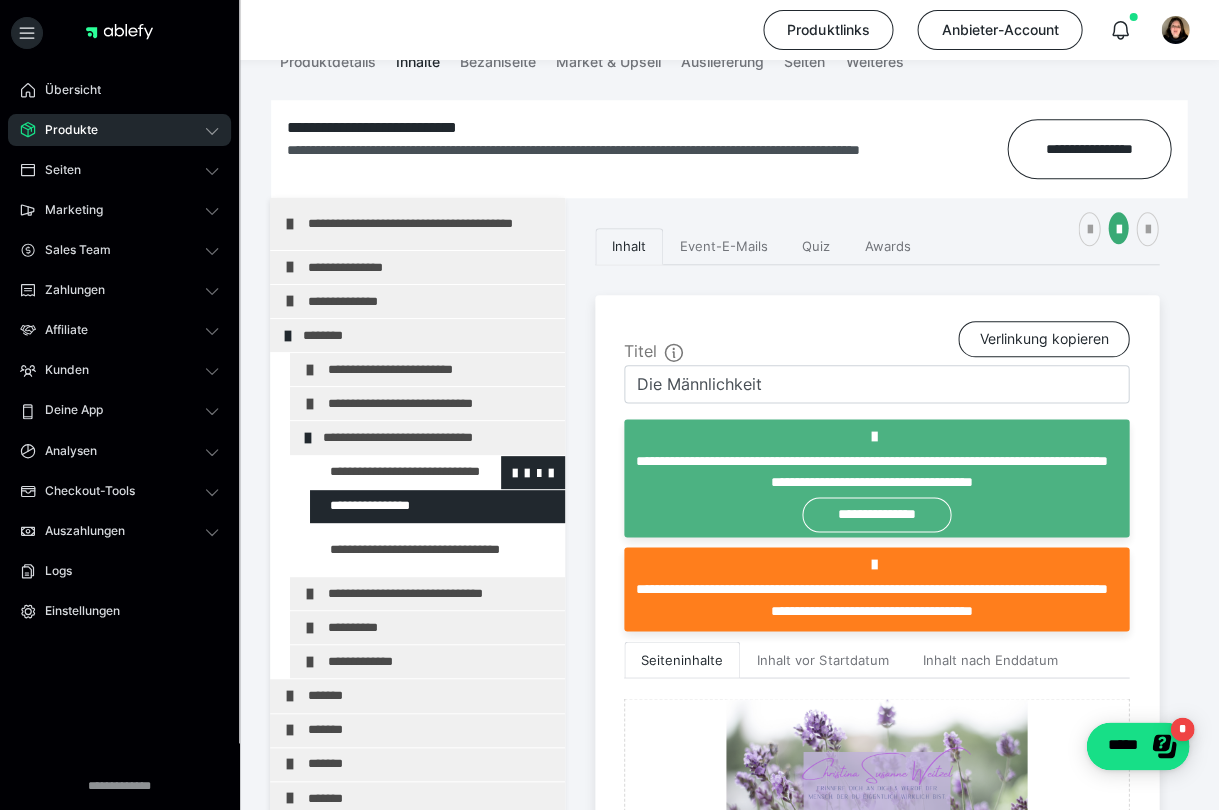click at bounding box center (385, 472) 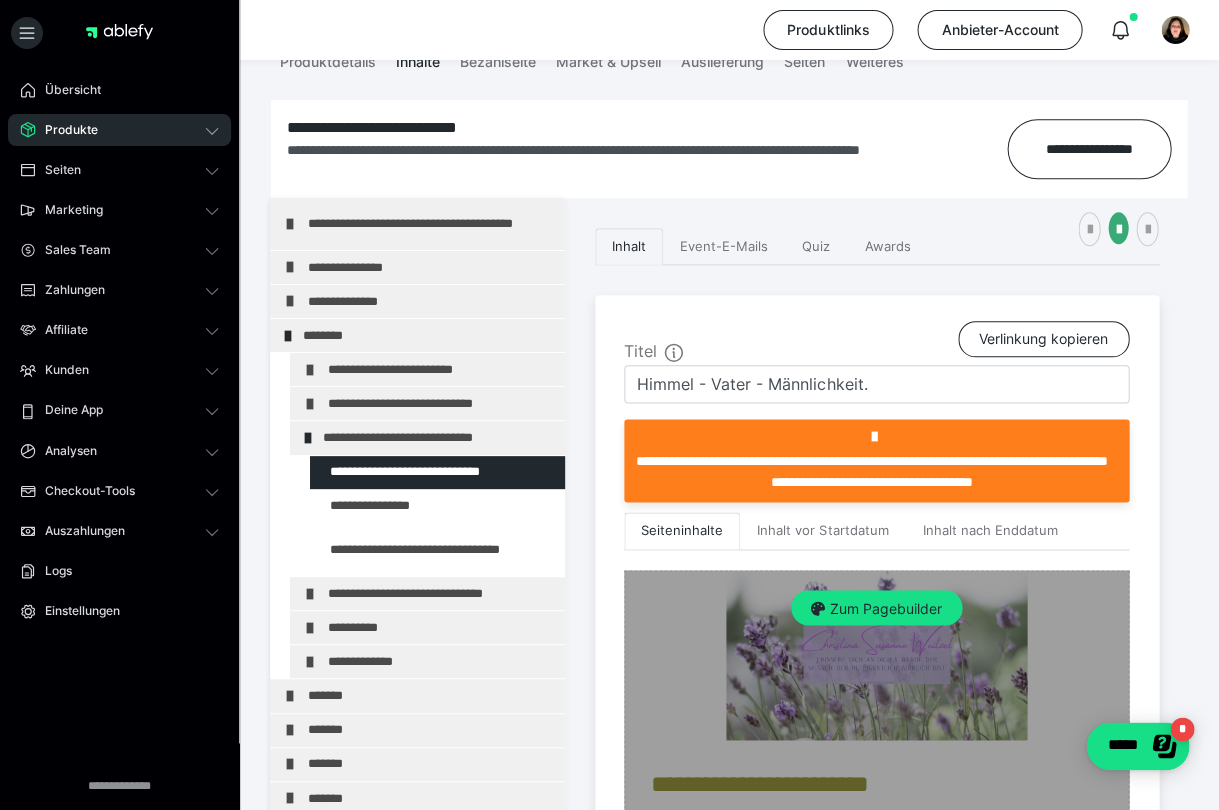 click on "Zum Pagebuilder" at bounding box center (876, 974) 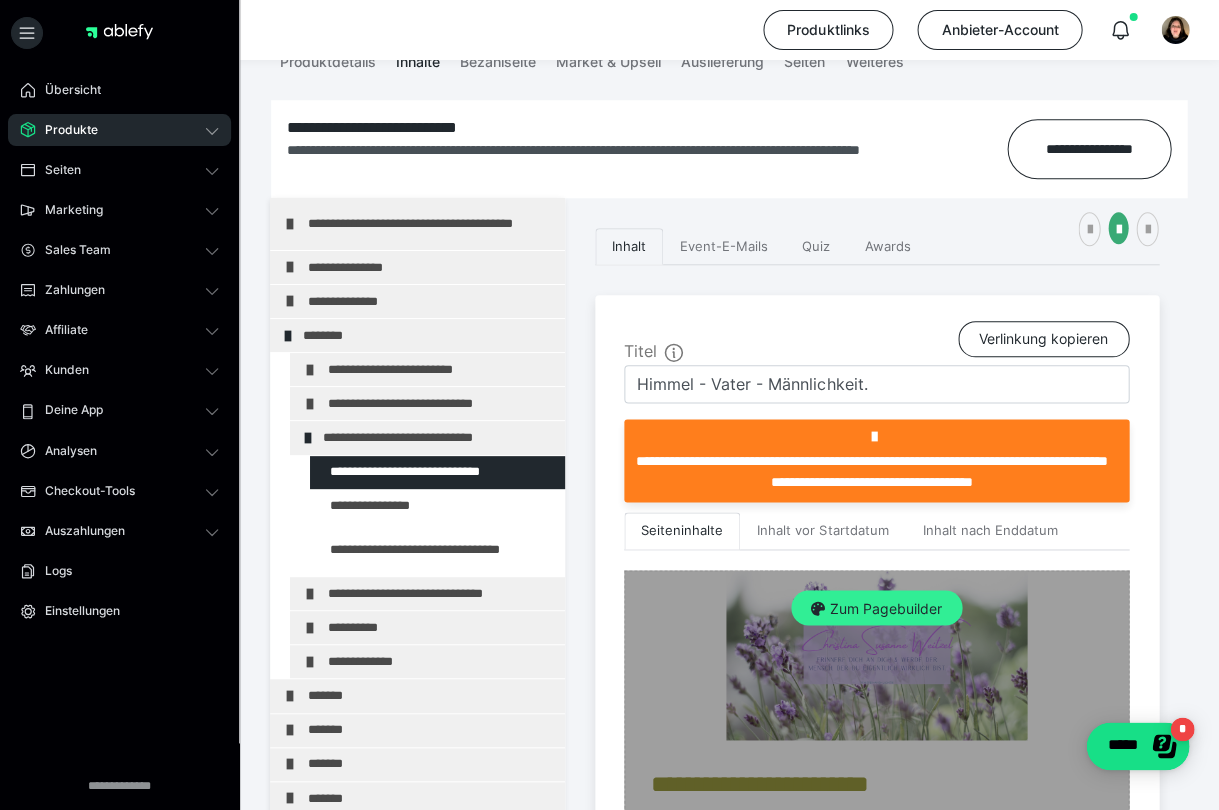 click on "Zum Pagebuilder" at bounding box center [876, 608] 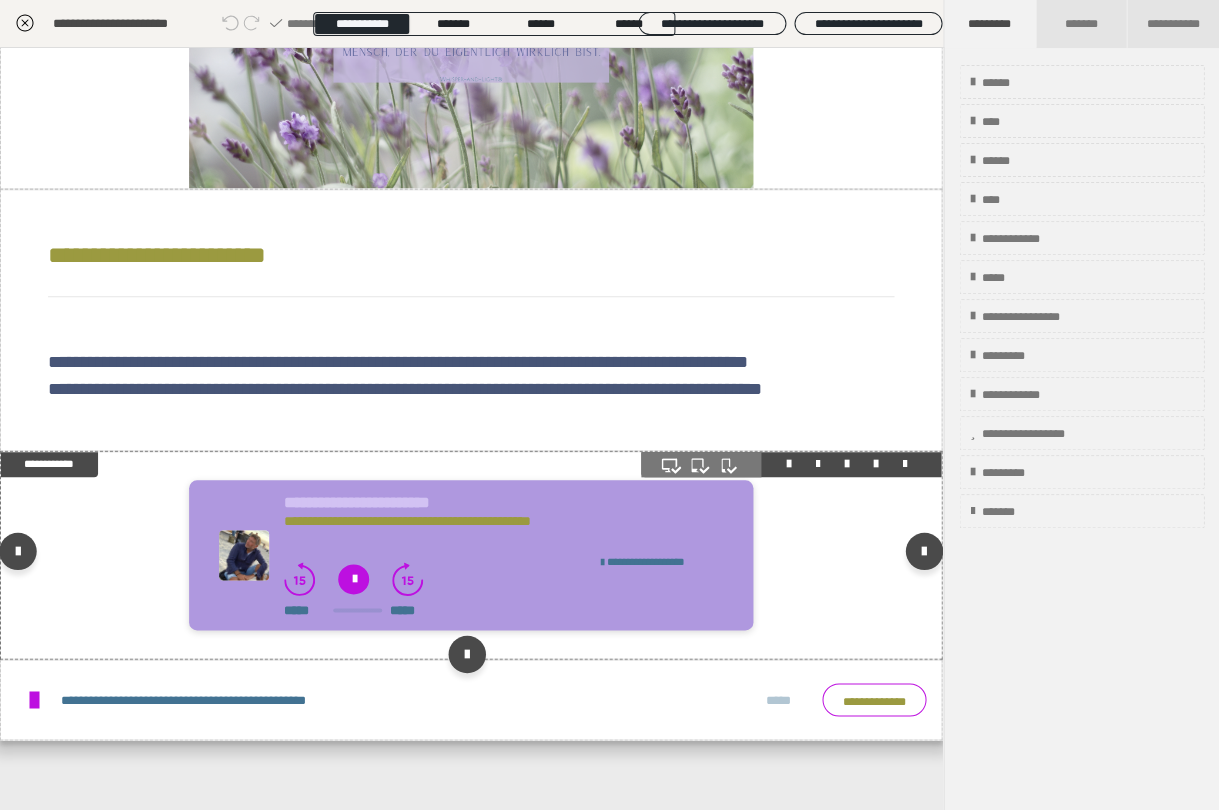 scroll, scrollTop: 178, scrollLeft: 0, axis: vertical 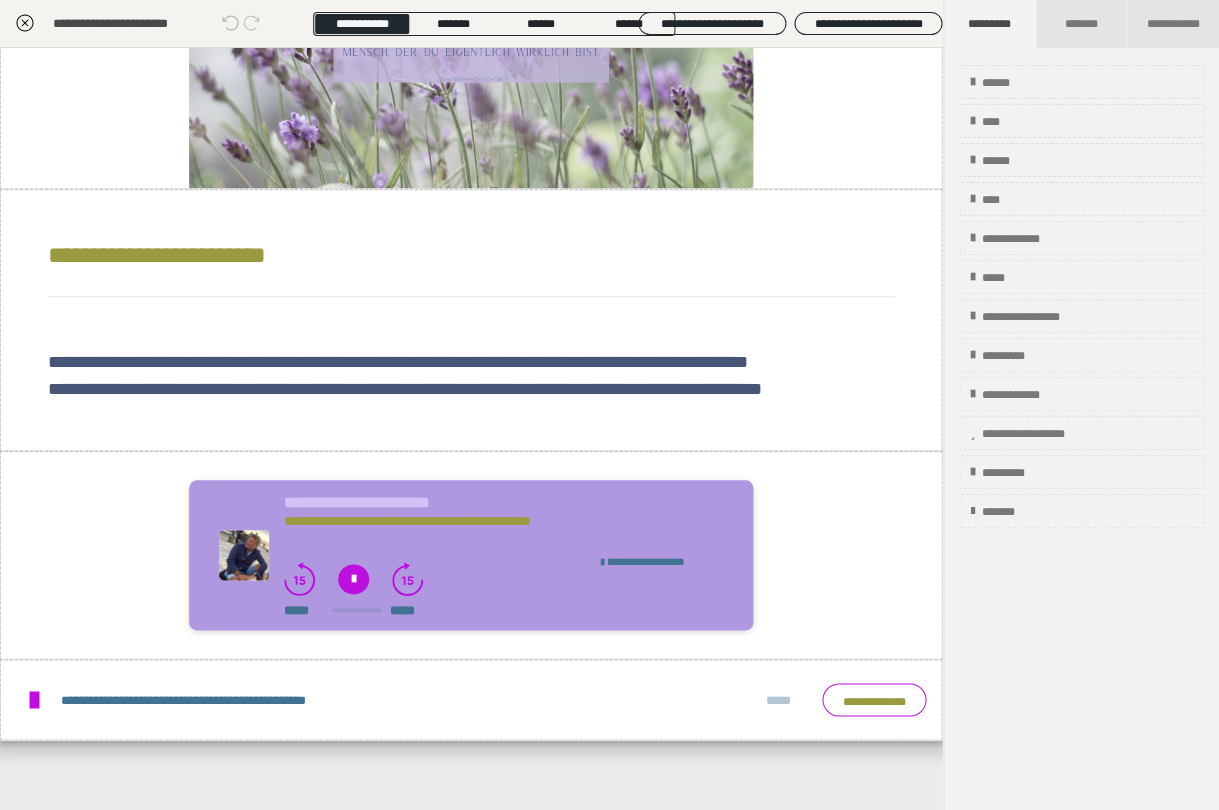 click 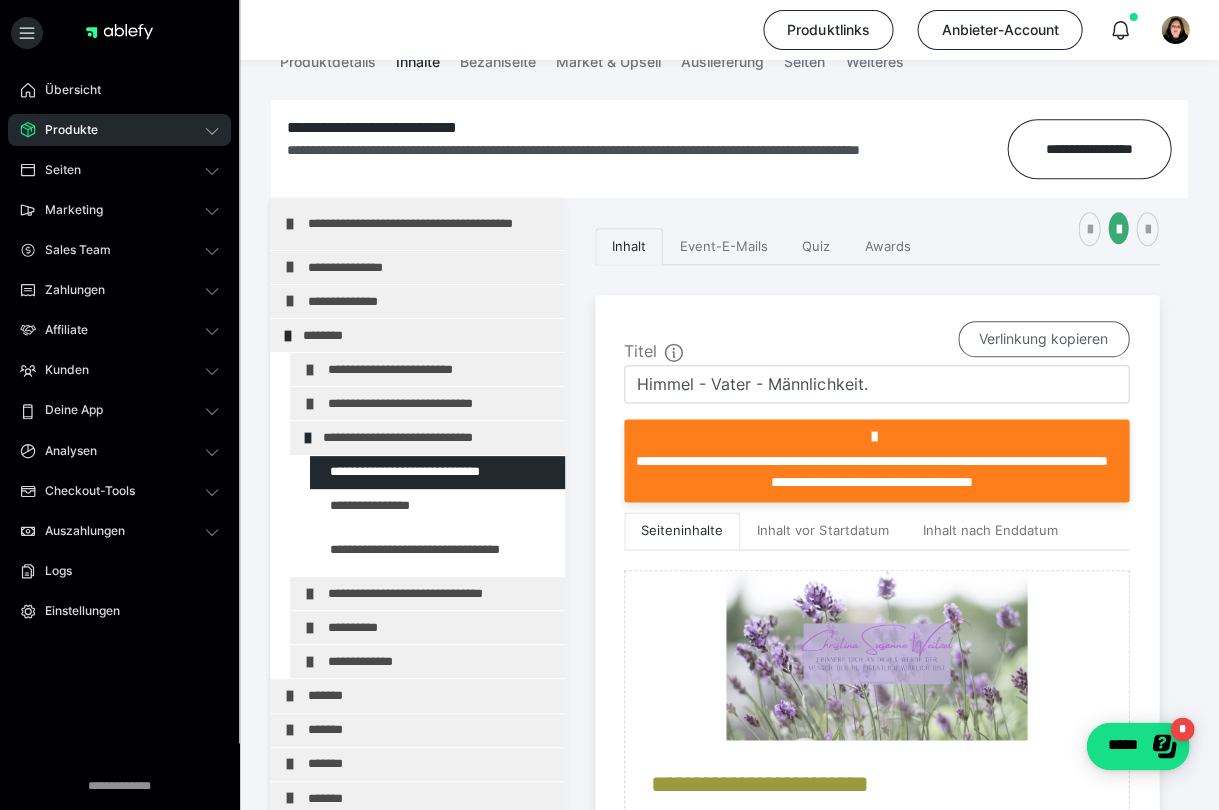 click on "Verlinkung kopieren" at bounding box center [1043, 339] 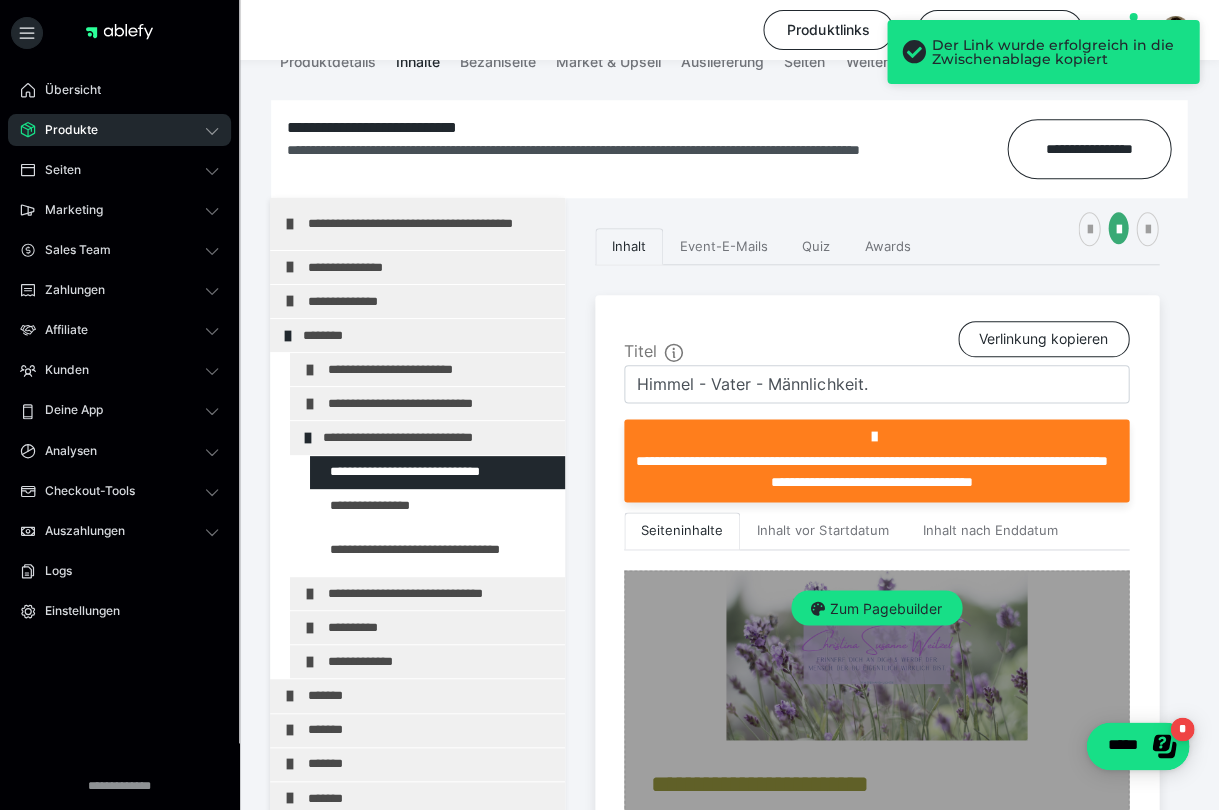 click on "Zum Pagebuilder" at bounding box center [876, 974] 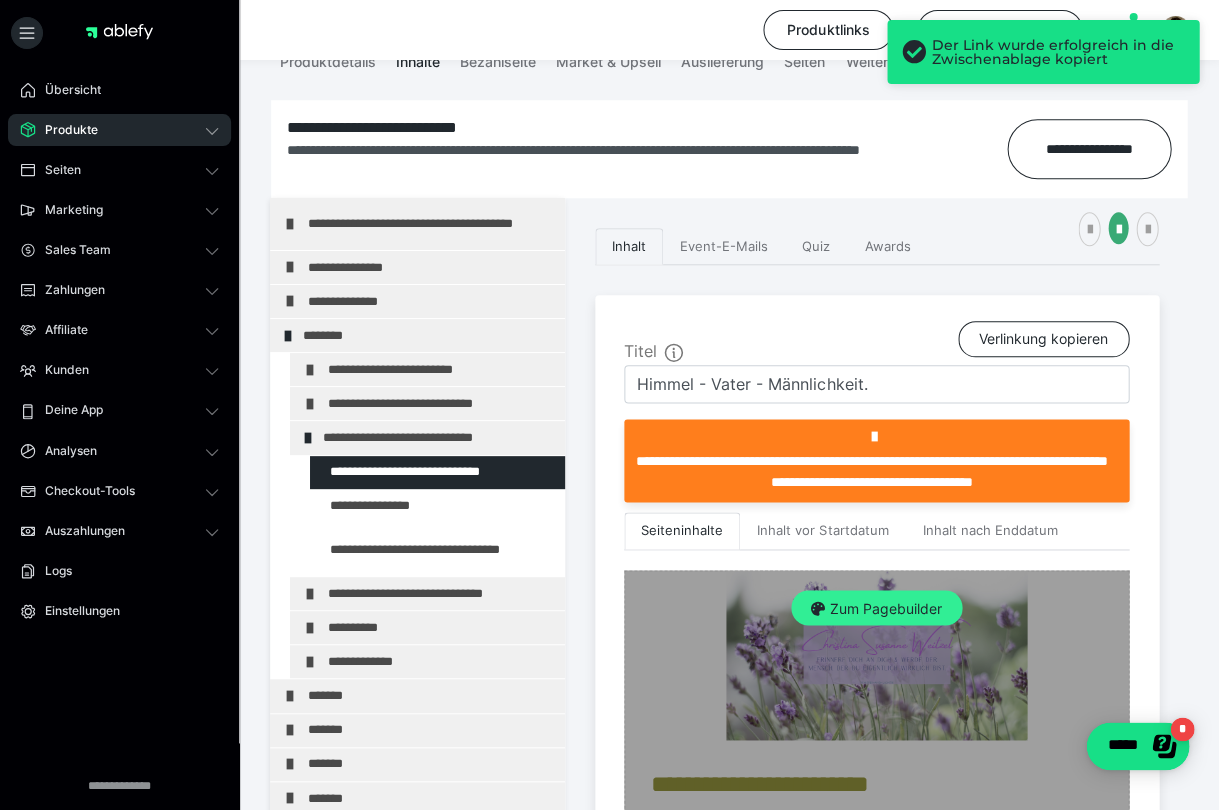 click on "Zum Pagebuilder" at bounding box center [876, 608] 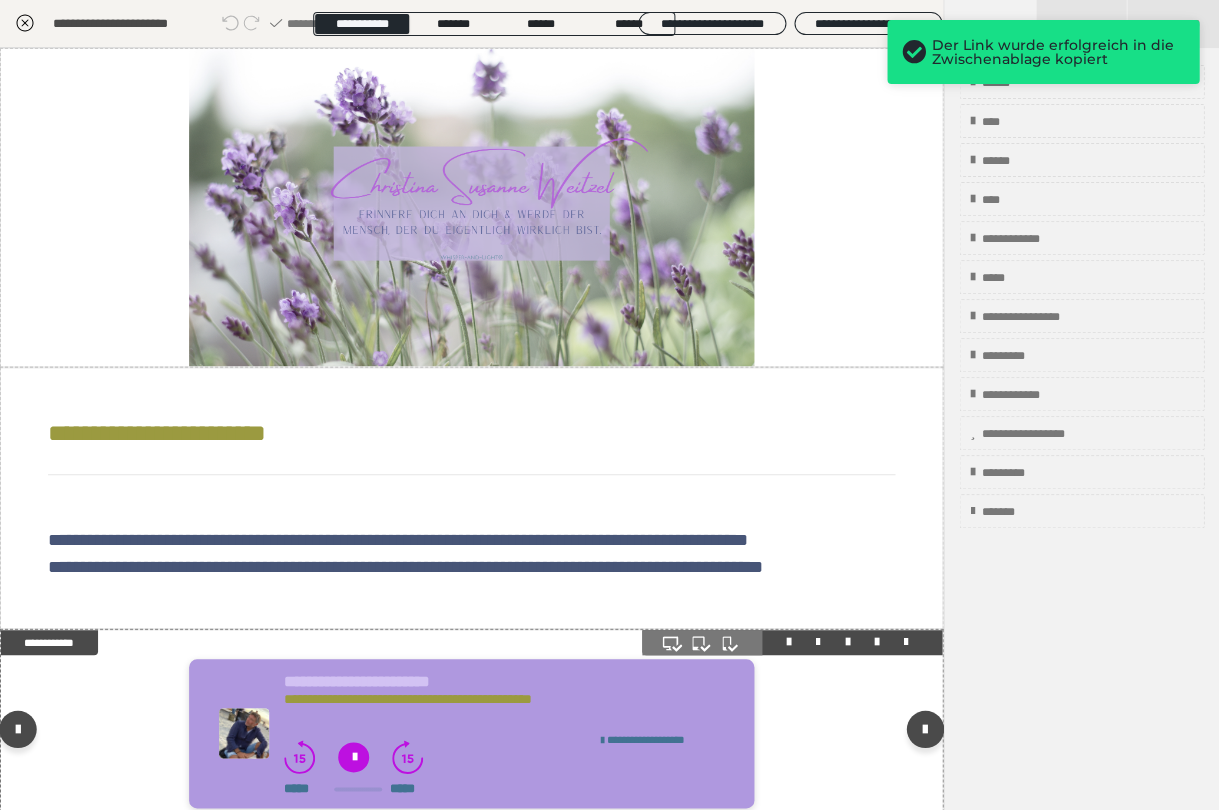 click at bounding box center [353, 757] 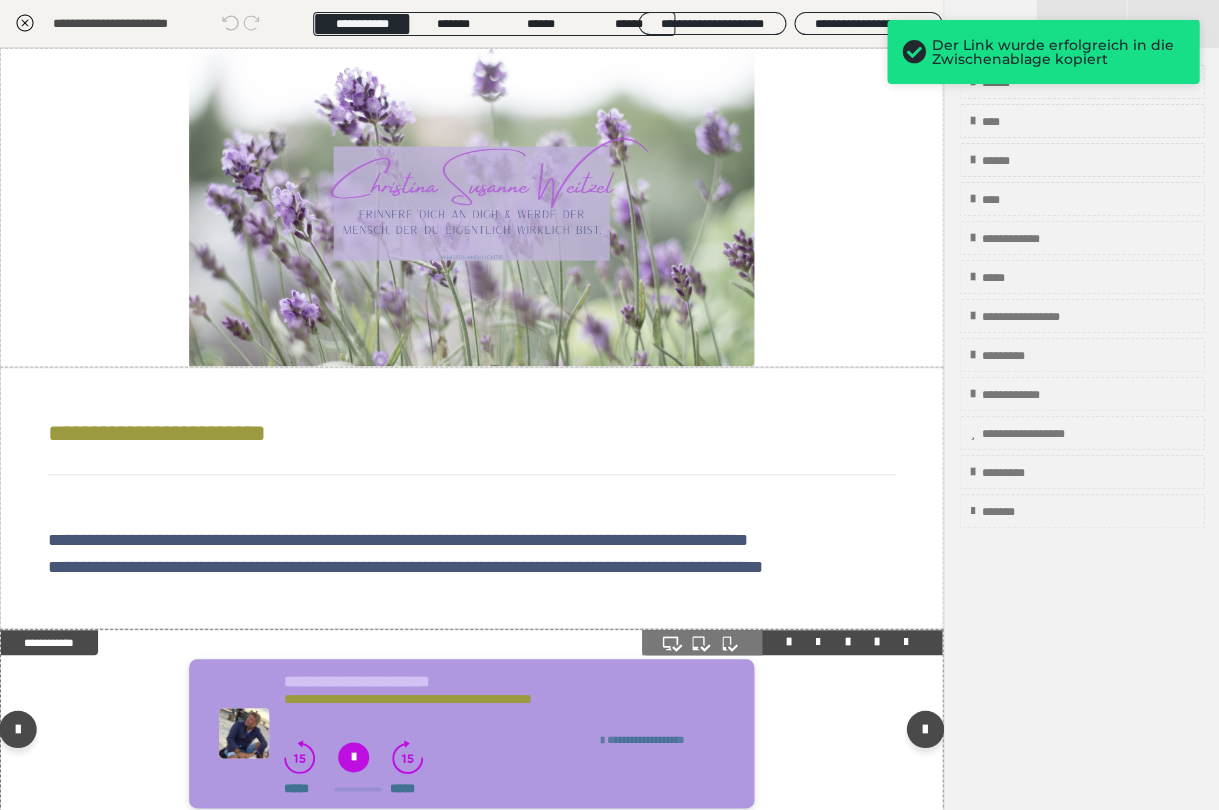 click on "**********" at bounding box center (646, 739) 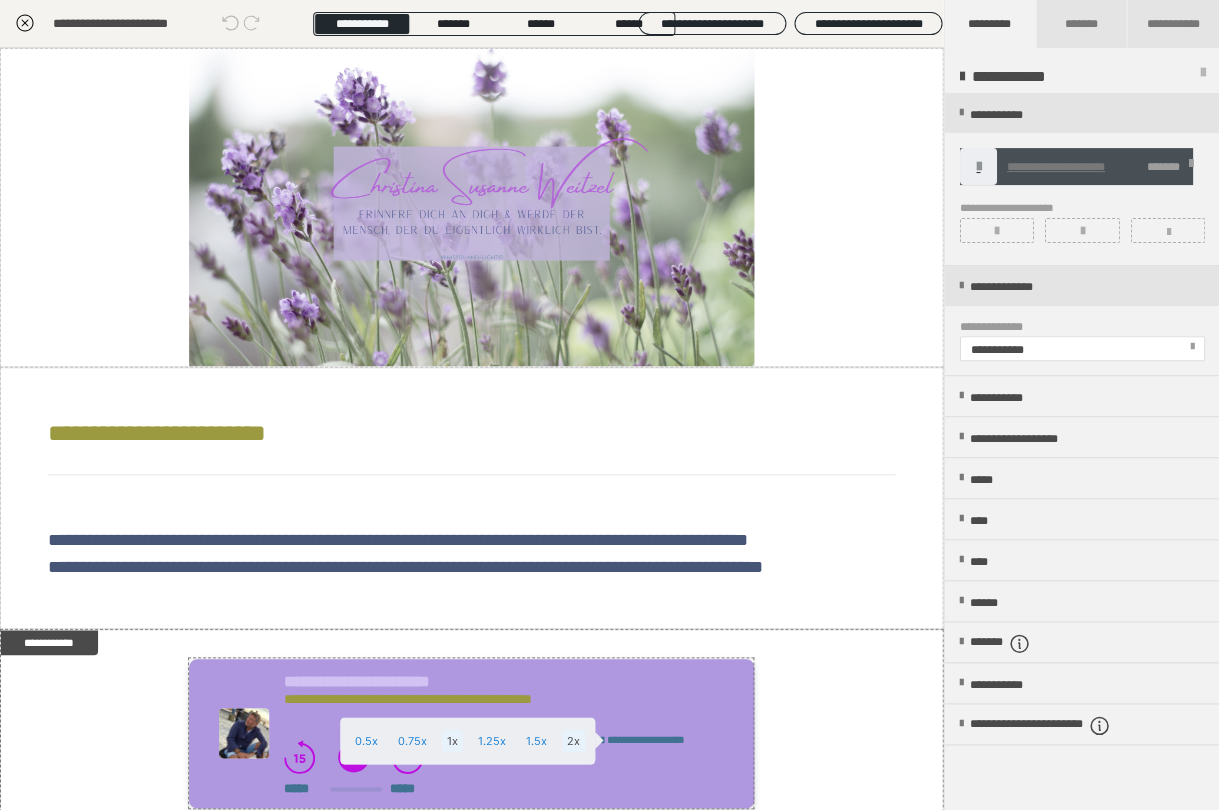 click on "2x" at bounding box center (573, 740) 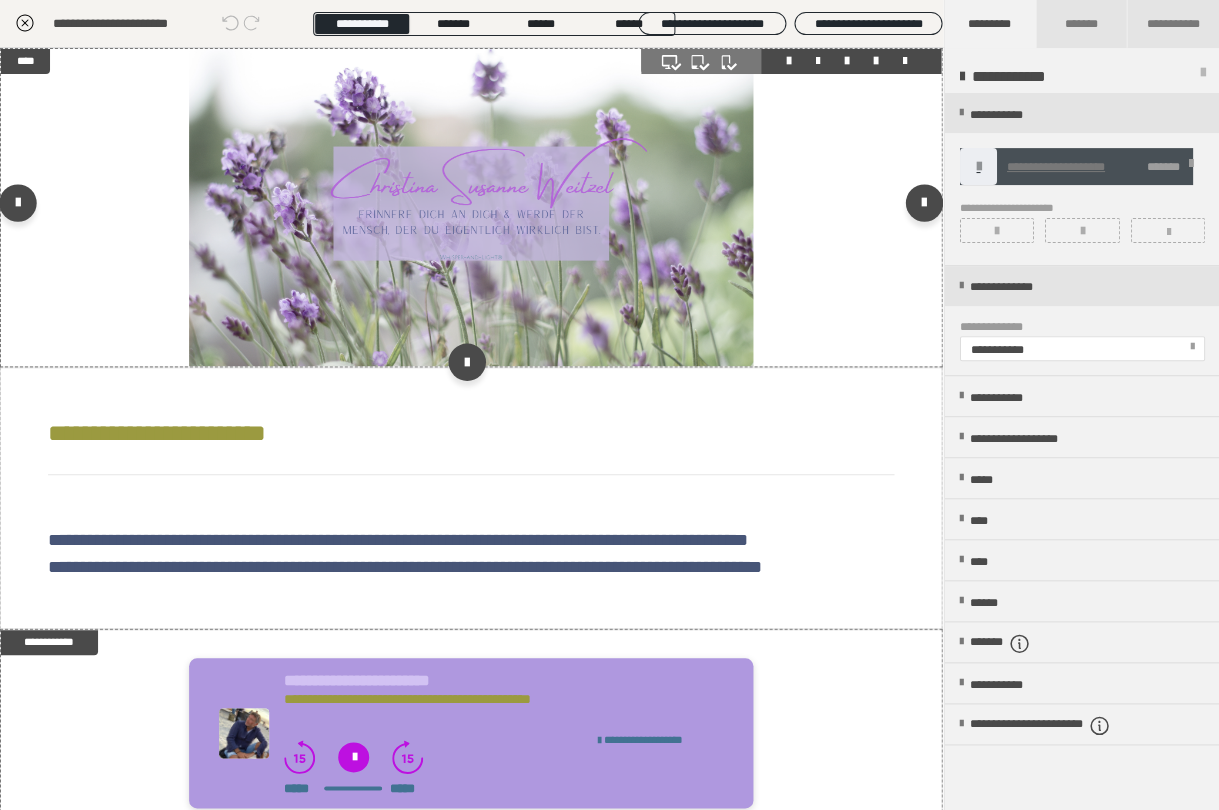 scroll, scrollTop: 0, scrollLeft: 0, axis: both 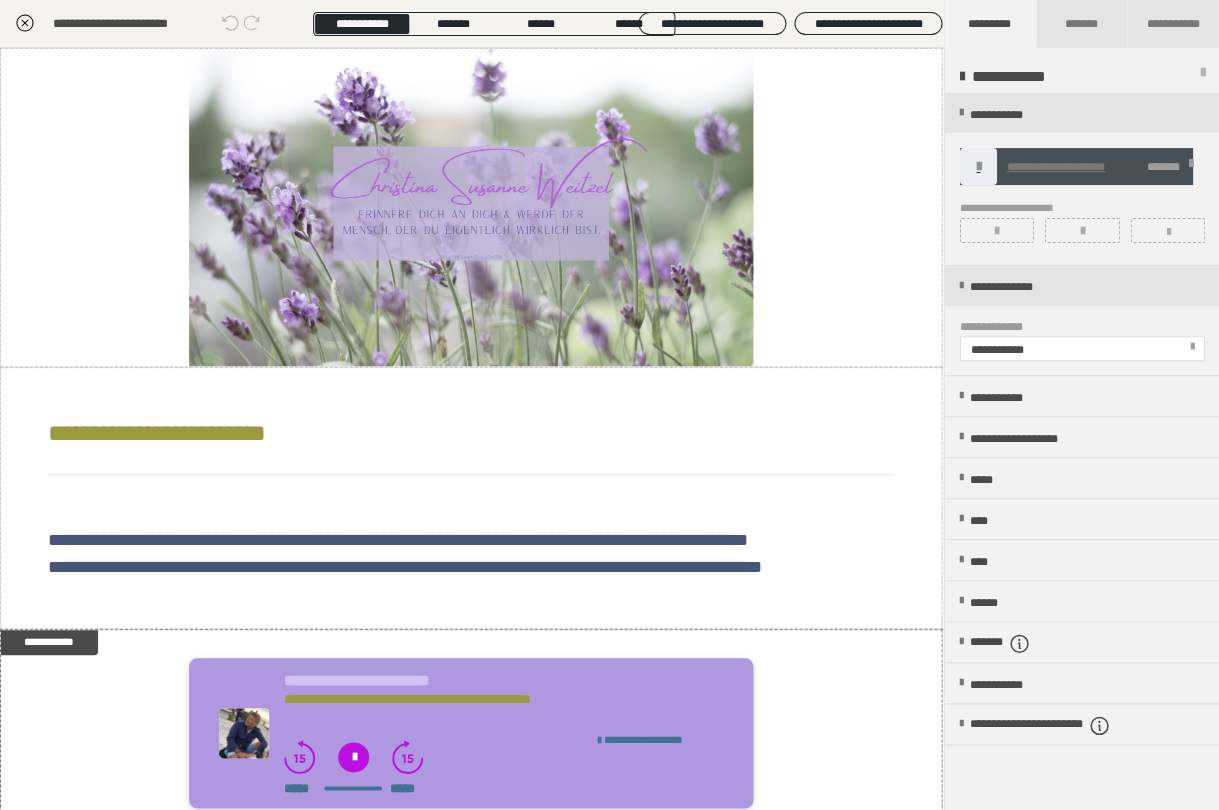 click 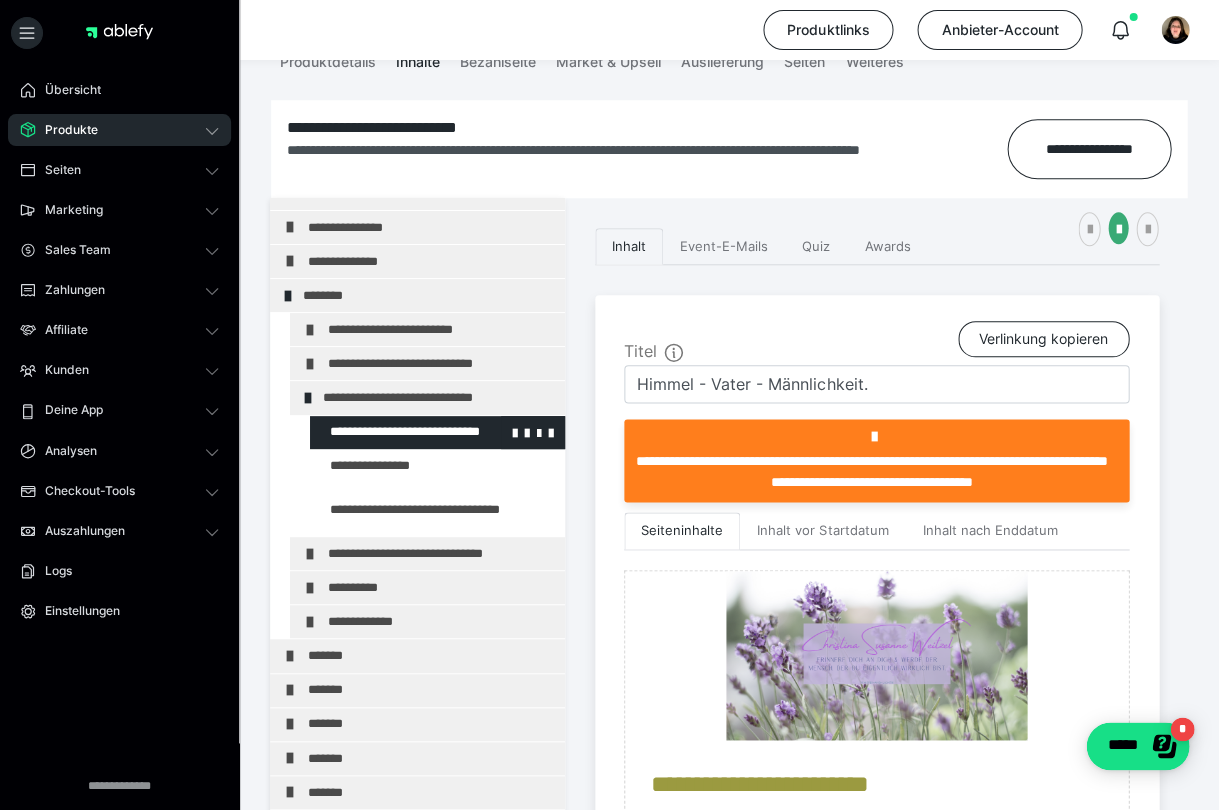 scroll, scrollTop: 66, scrollLeft: 0, axis: vertical 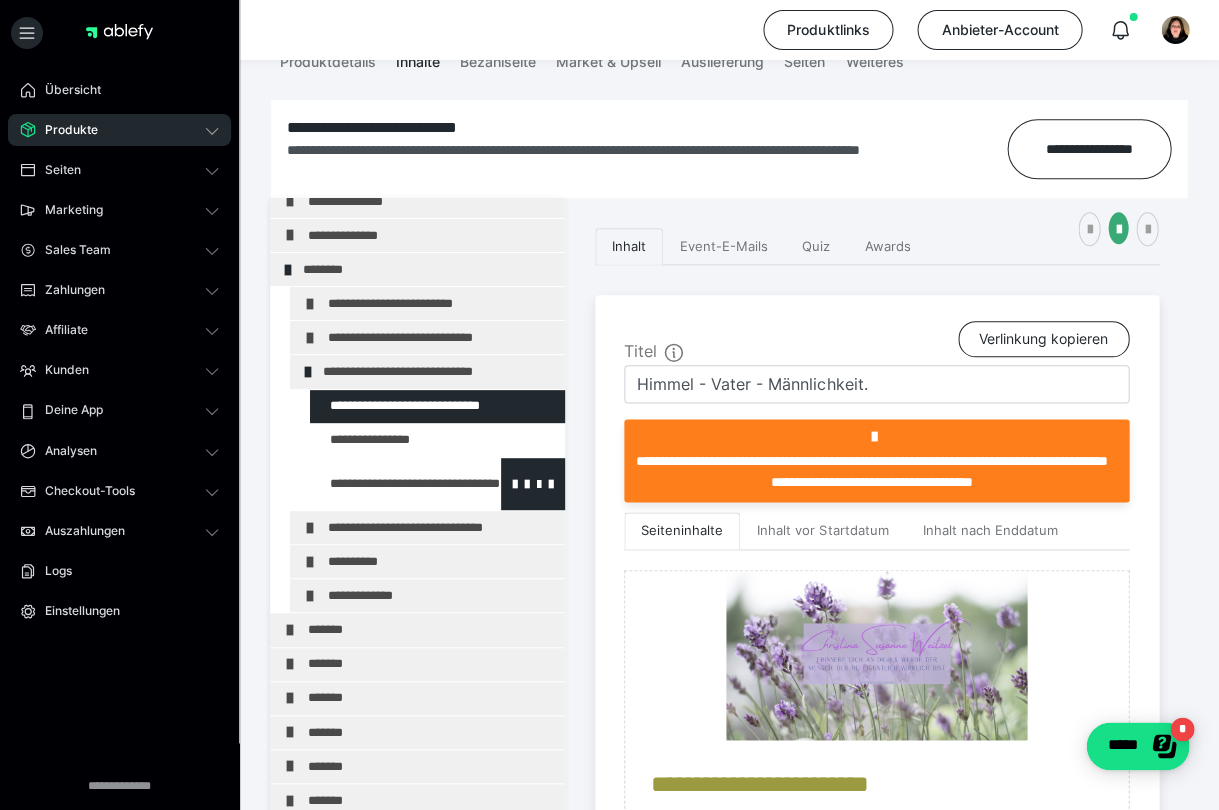 click at bounding box center [385, 484] 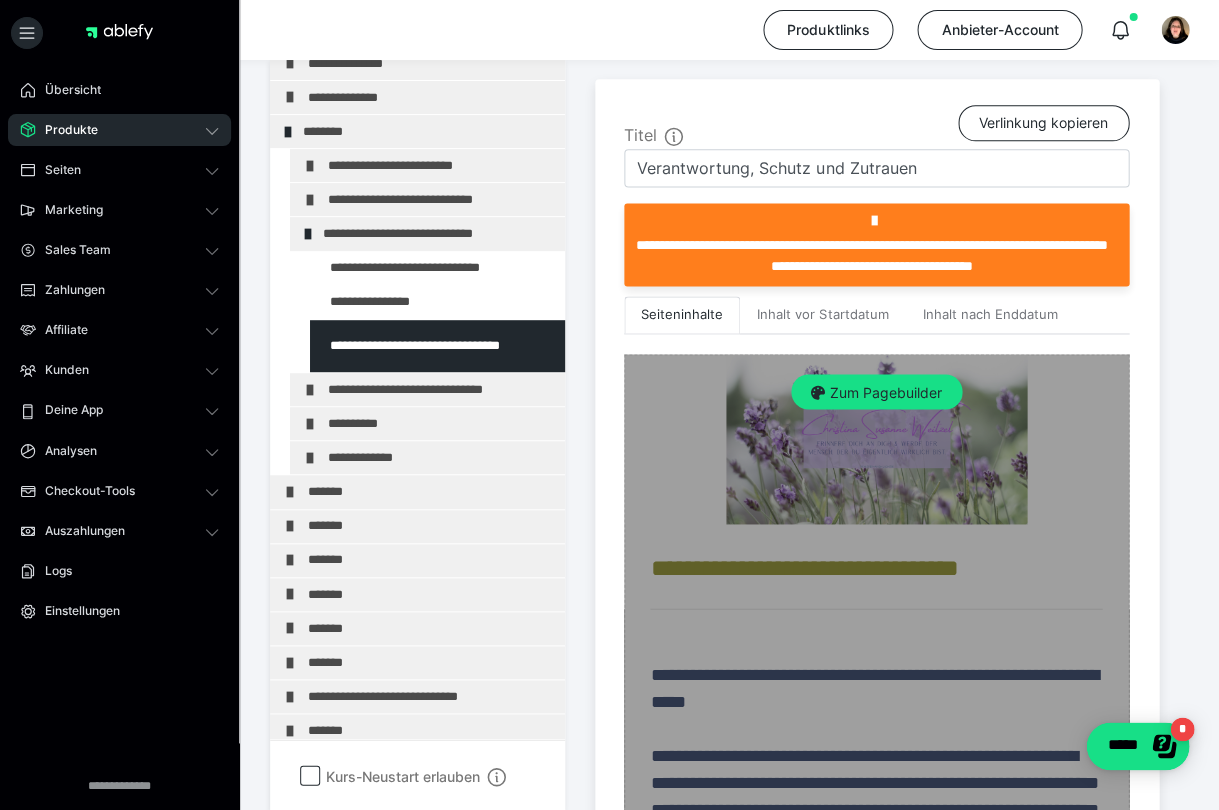 scroll, scrollTop: 442, scrollLeft: 0, axis: vertical 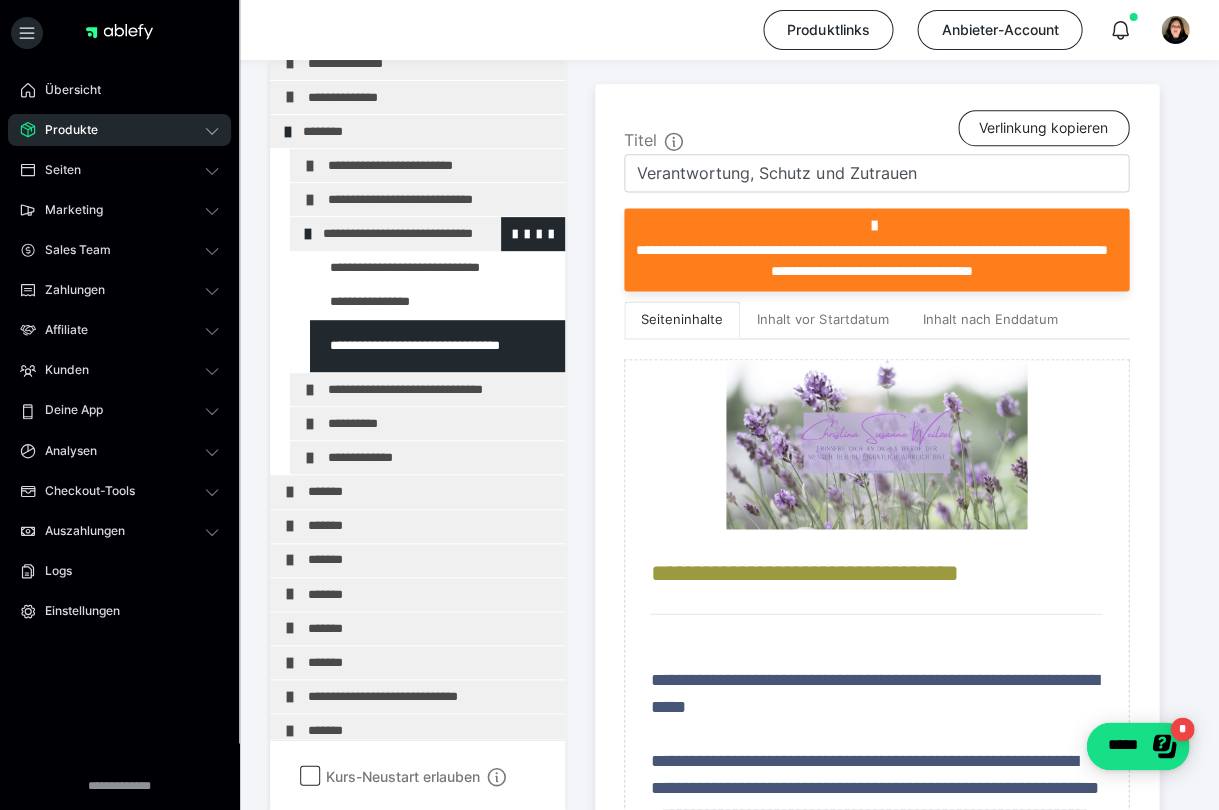 click at bounding box center (308, 234) 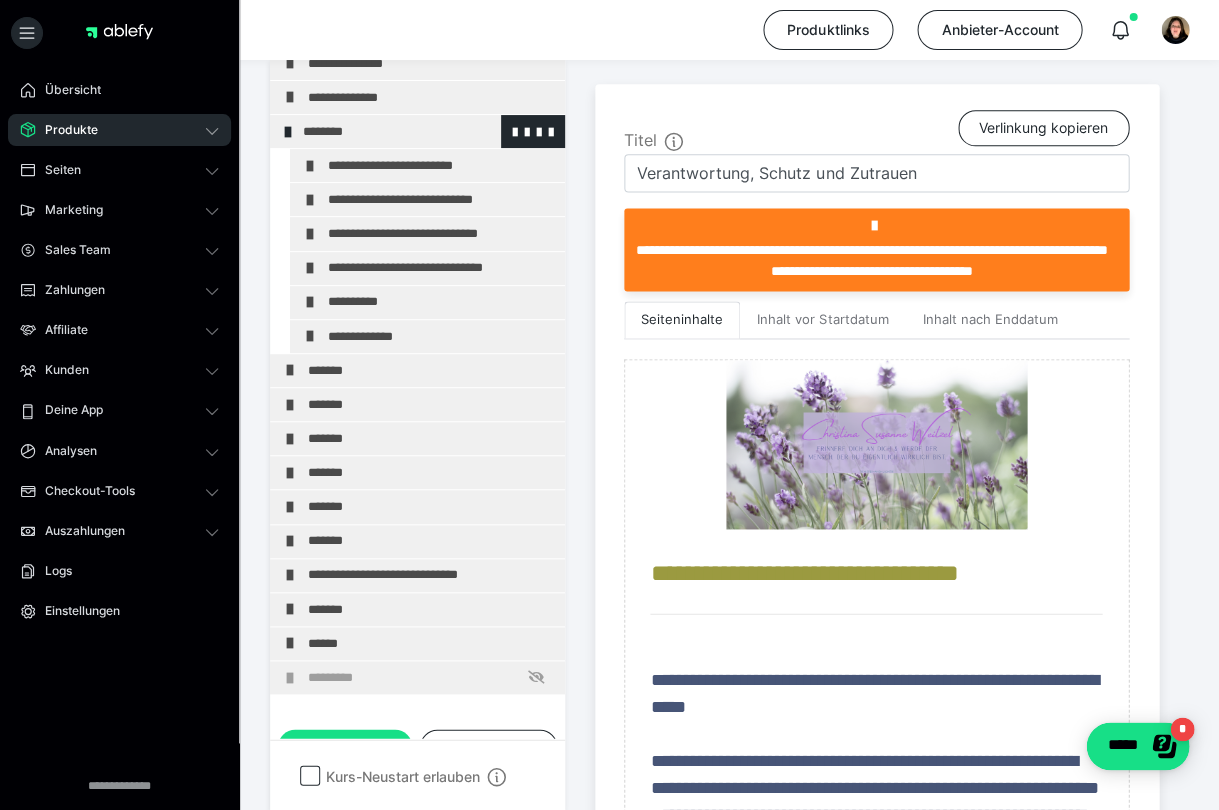 click at bounding box center [288, 132] 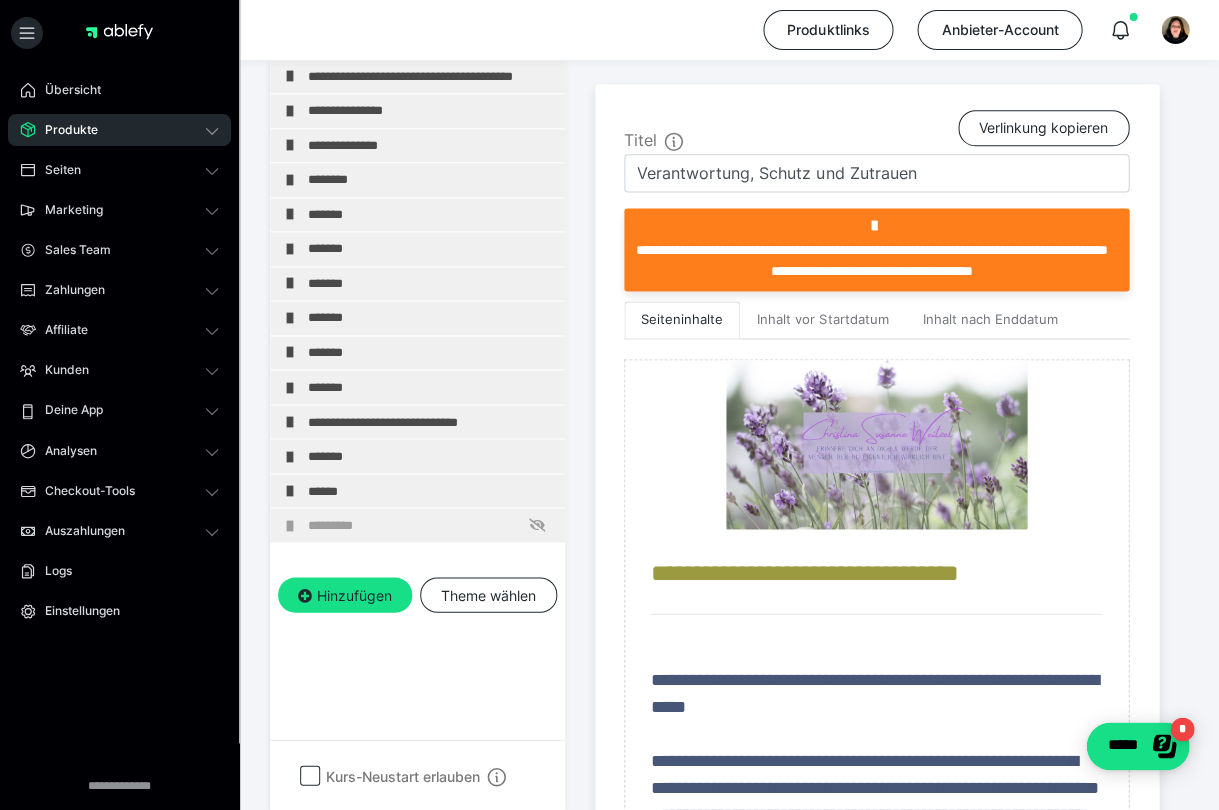 scroll, scrollTop: 0, scrollLeft: 0, axis: both 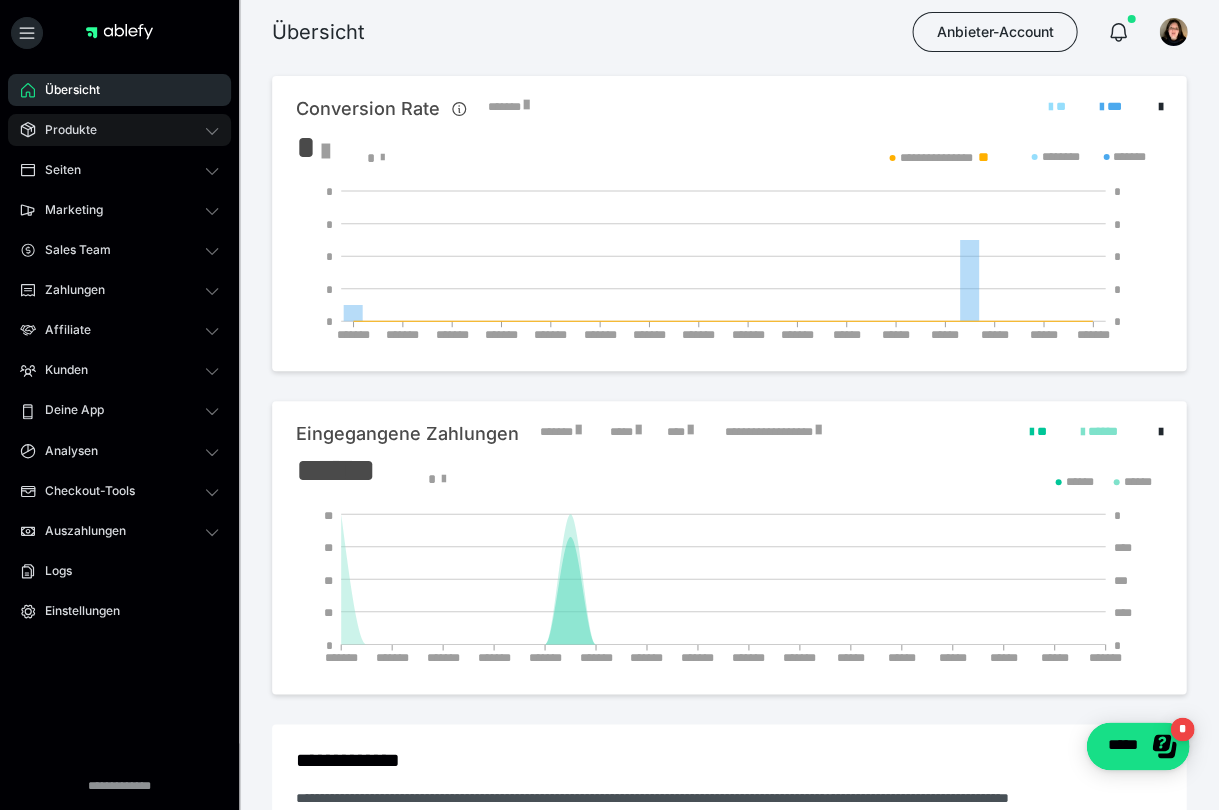 click on "Produkte" at bounding box center [119, 130] 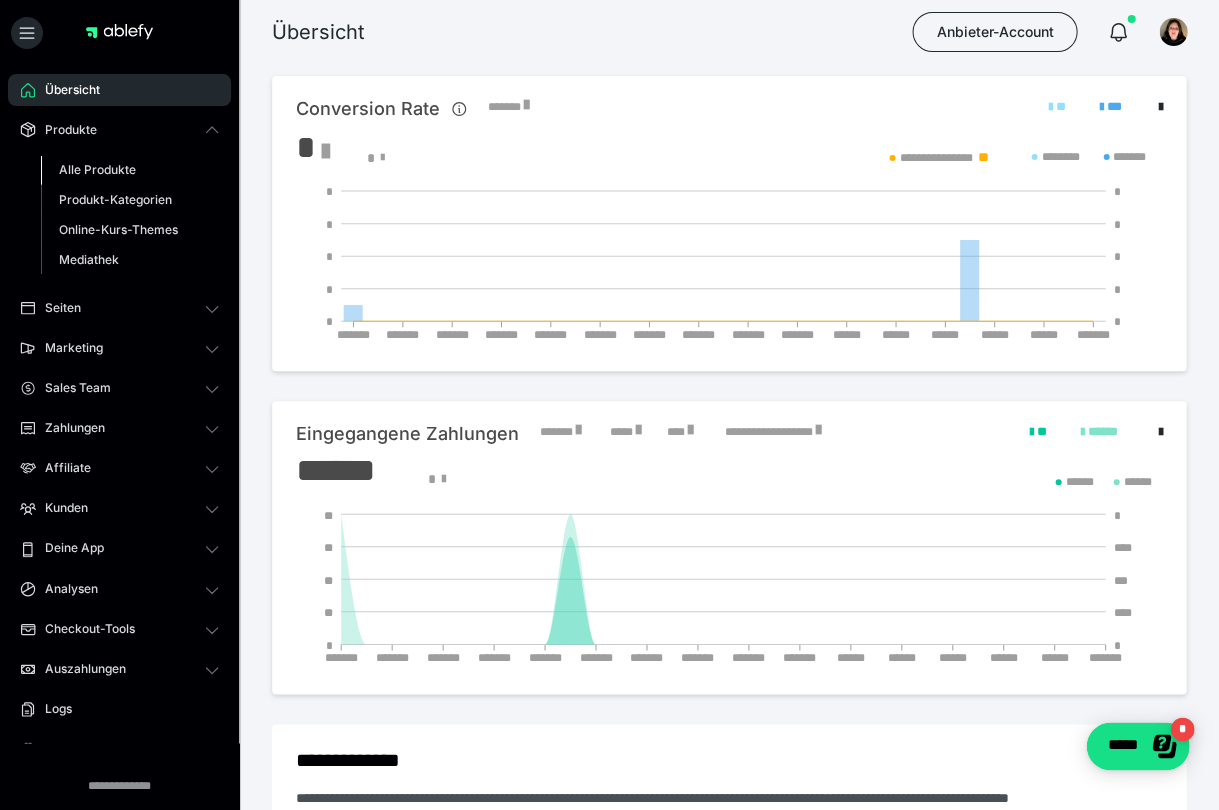 click on "Alle Produkte" at bounding box center [97, 169] 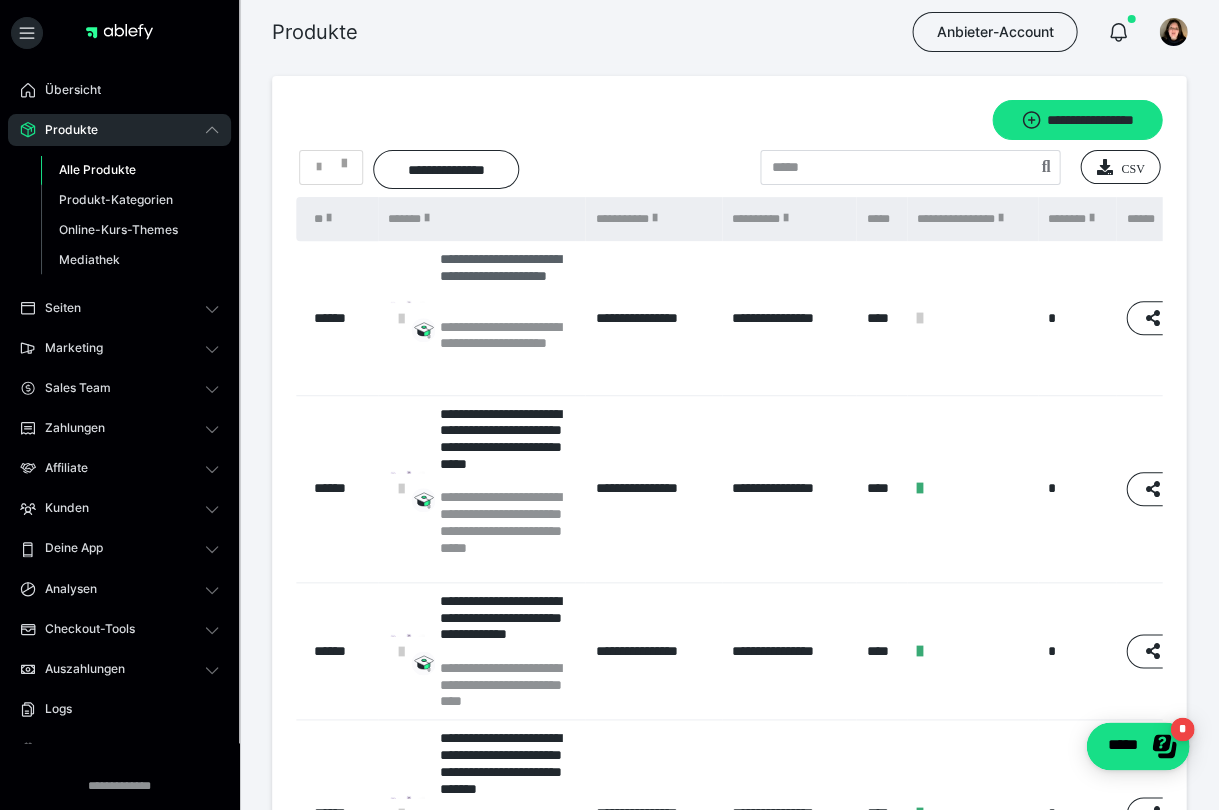 scroll, scrollTop: 0, scrollLeft: 0, axis: both 